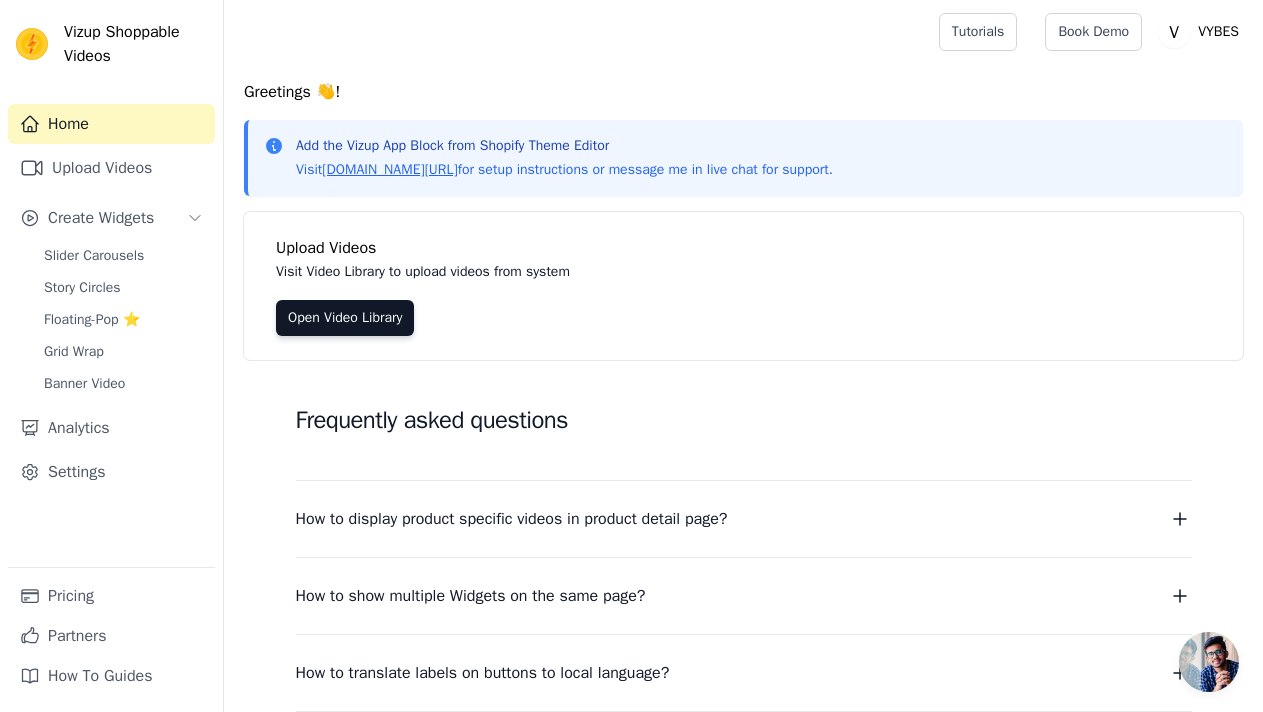 scroll, scrollTop: 0, scrollLeft: 0, axis: both 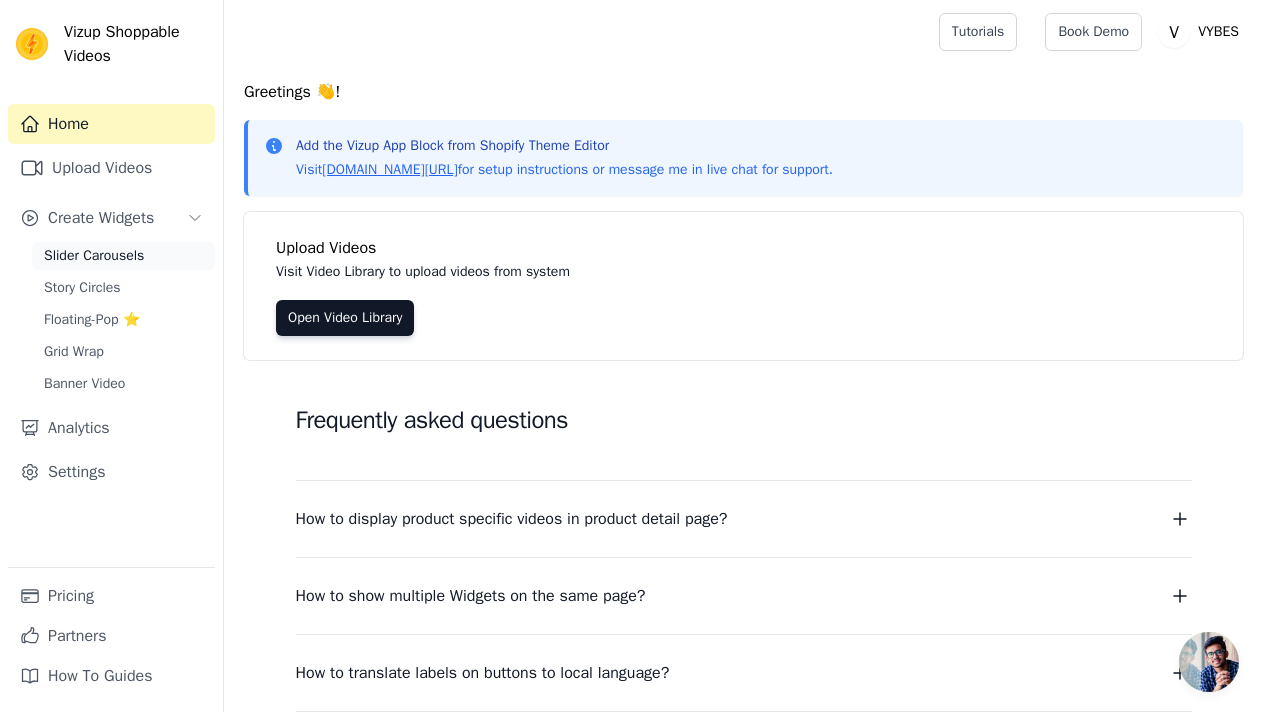 click on "Slider Carousels" at bounding box center [94, 256] 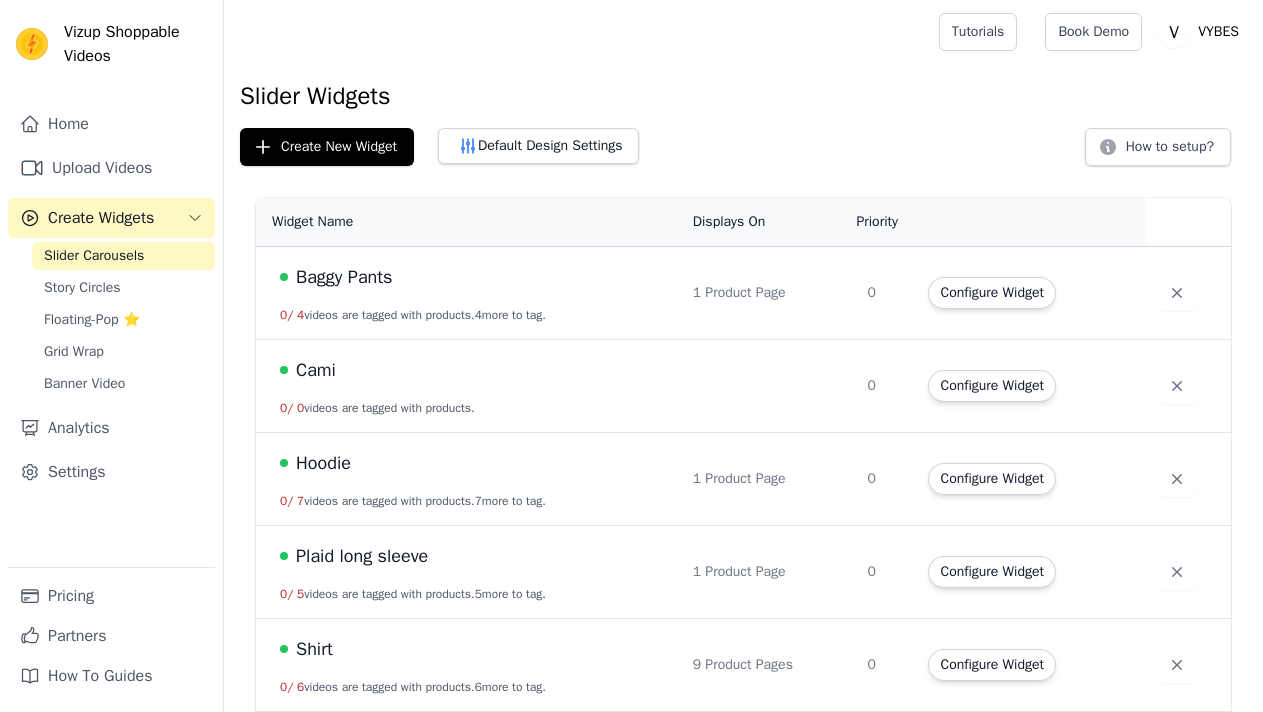 scroll, scrollTop: 0, scrollLeft: 0, axis: both 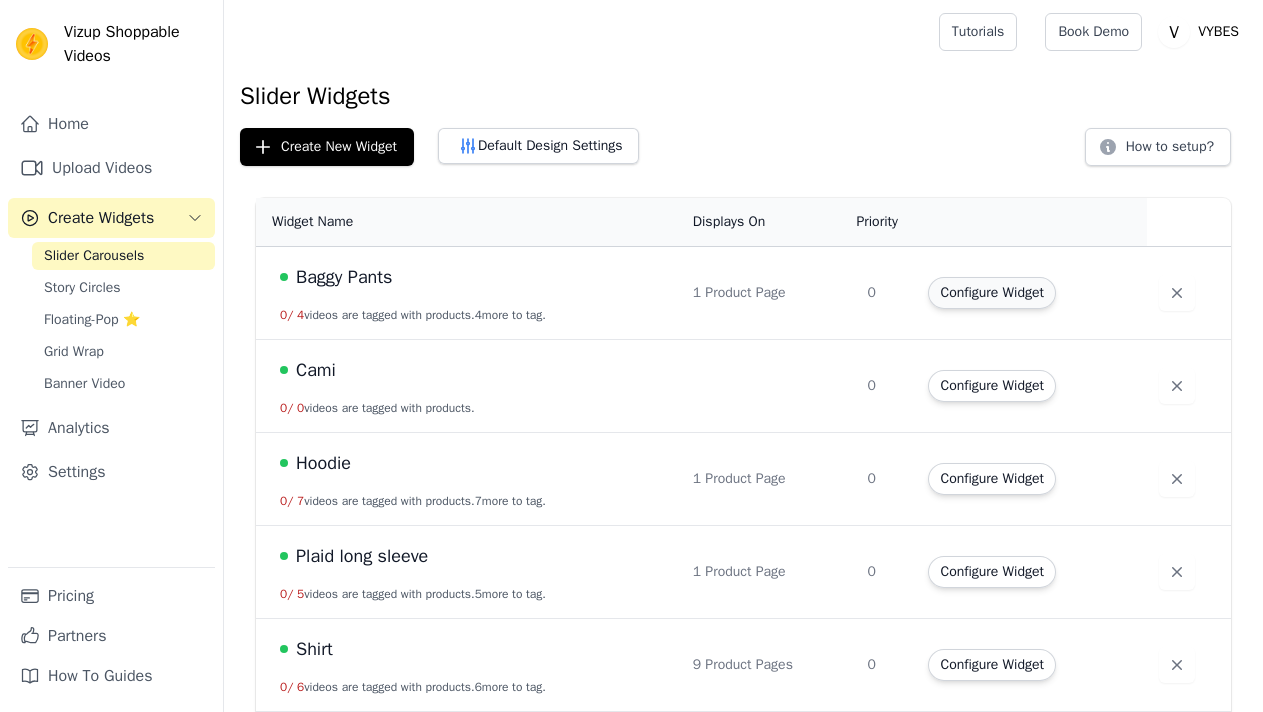 click on "Configure Widget" at bounding box center [991, 293] 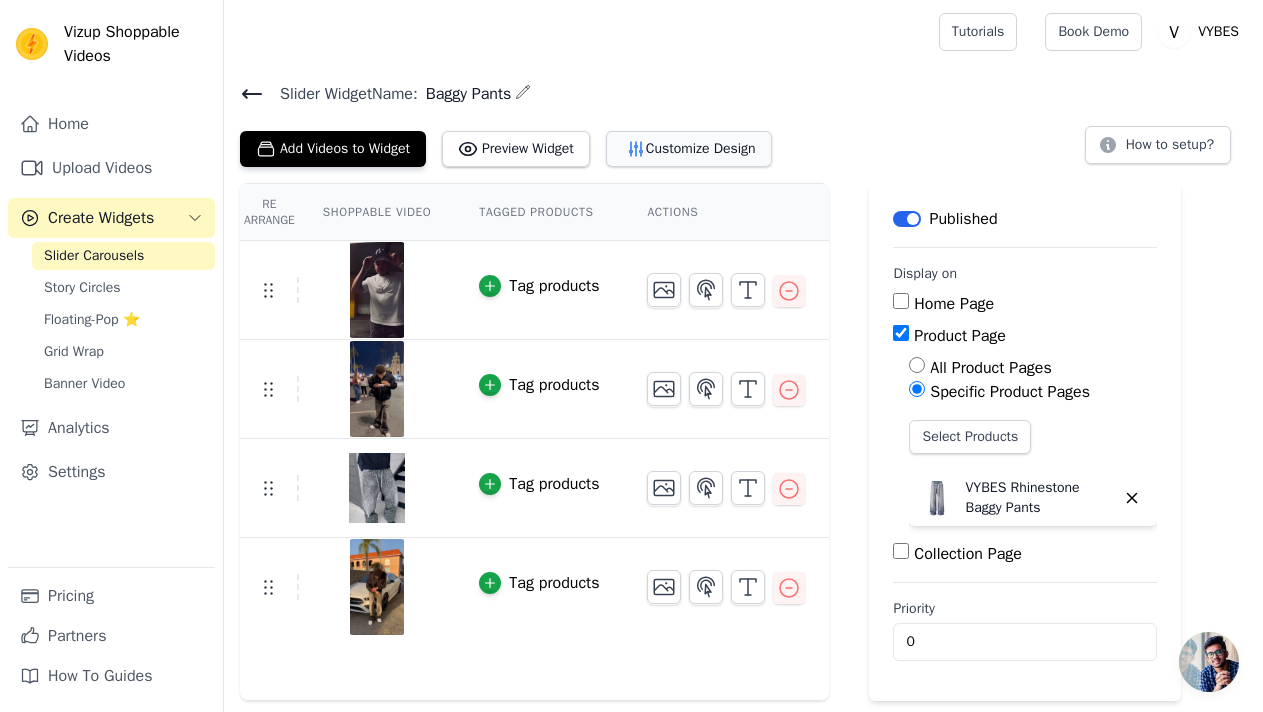 click on "Customize Design" at bounding box center [689, 149] 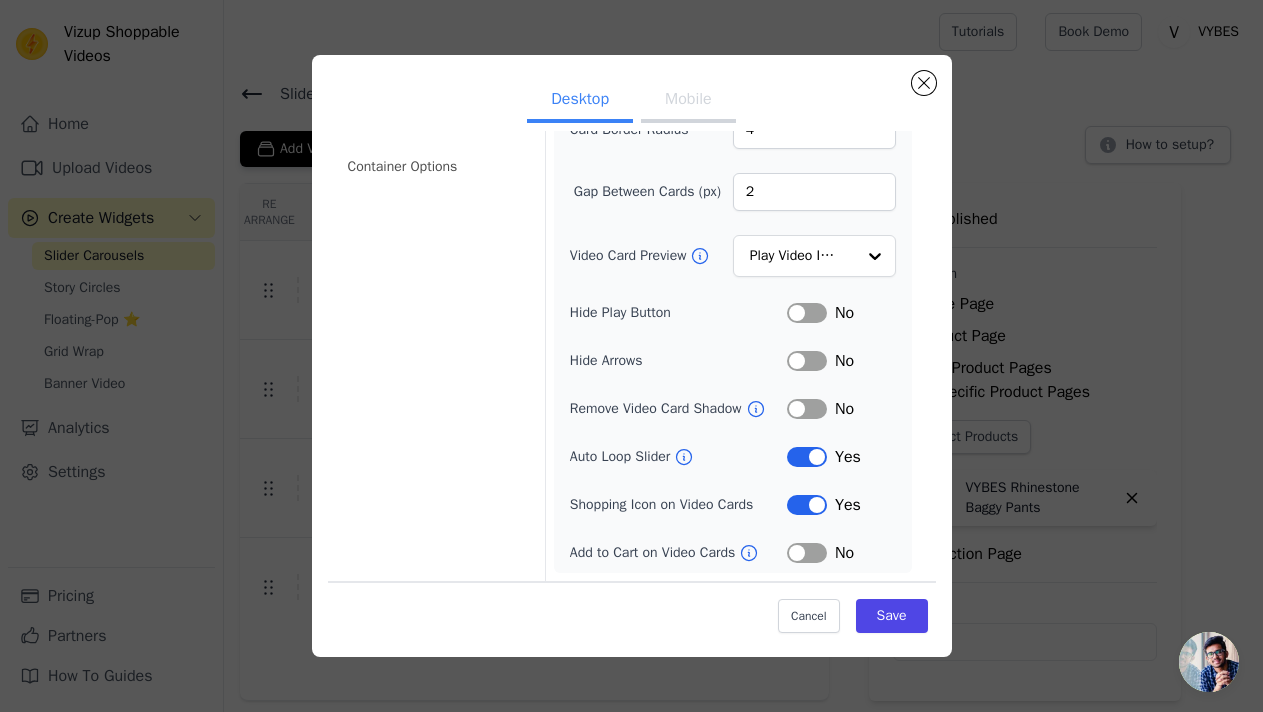 scroll, scrollTop: 175, scrollLeft: 0, axis: vertical 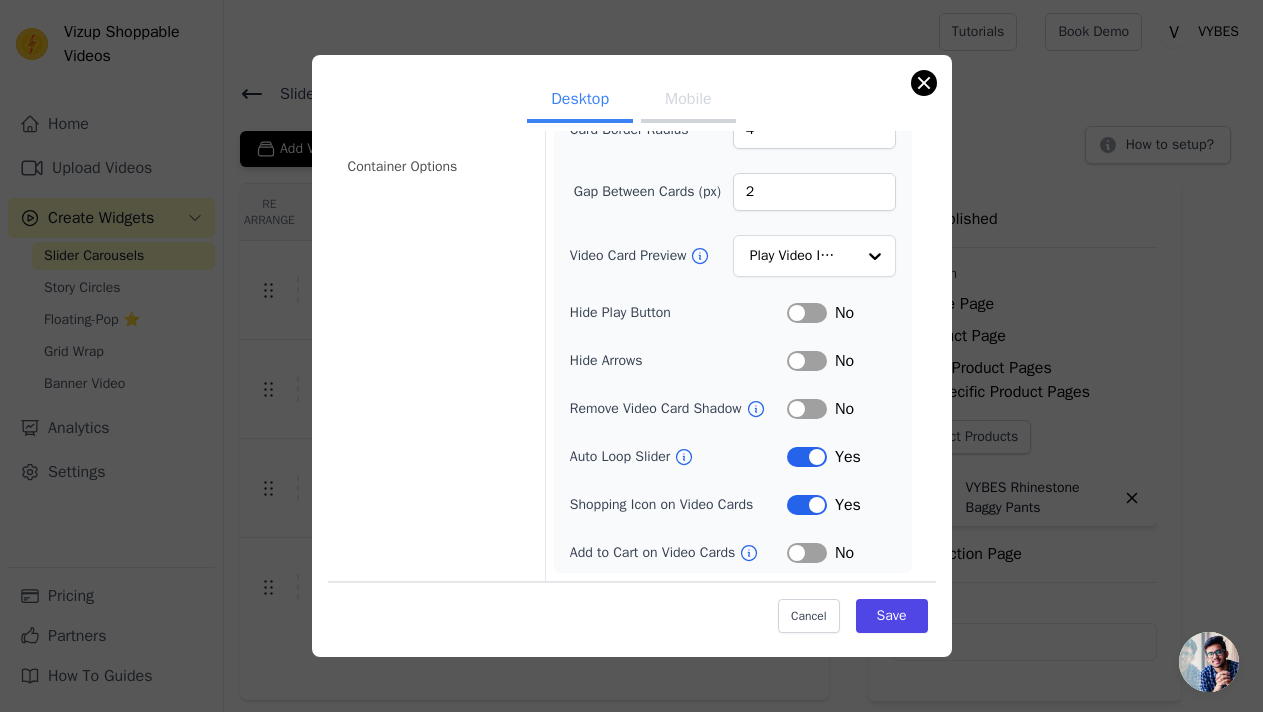 click at bounding box center [924, 83] 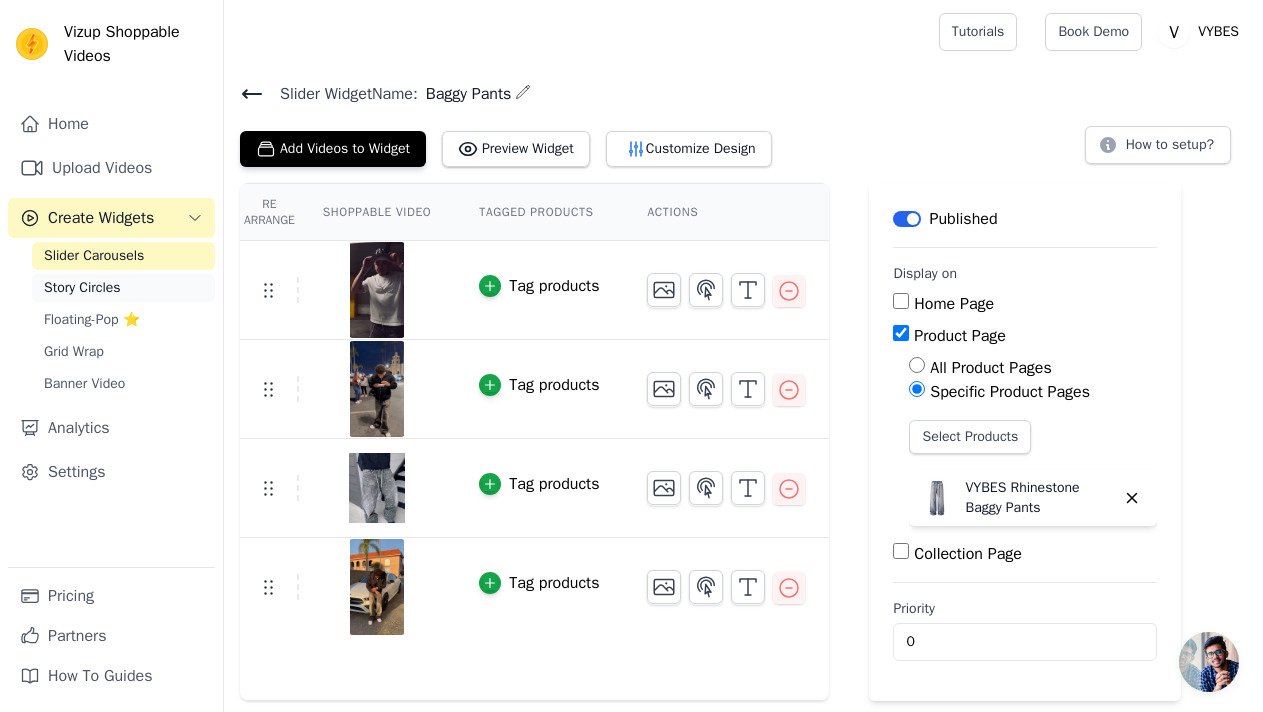 click on "Story Circles" at bounding box center [123, 288] 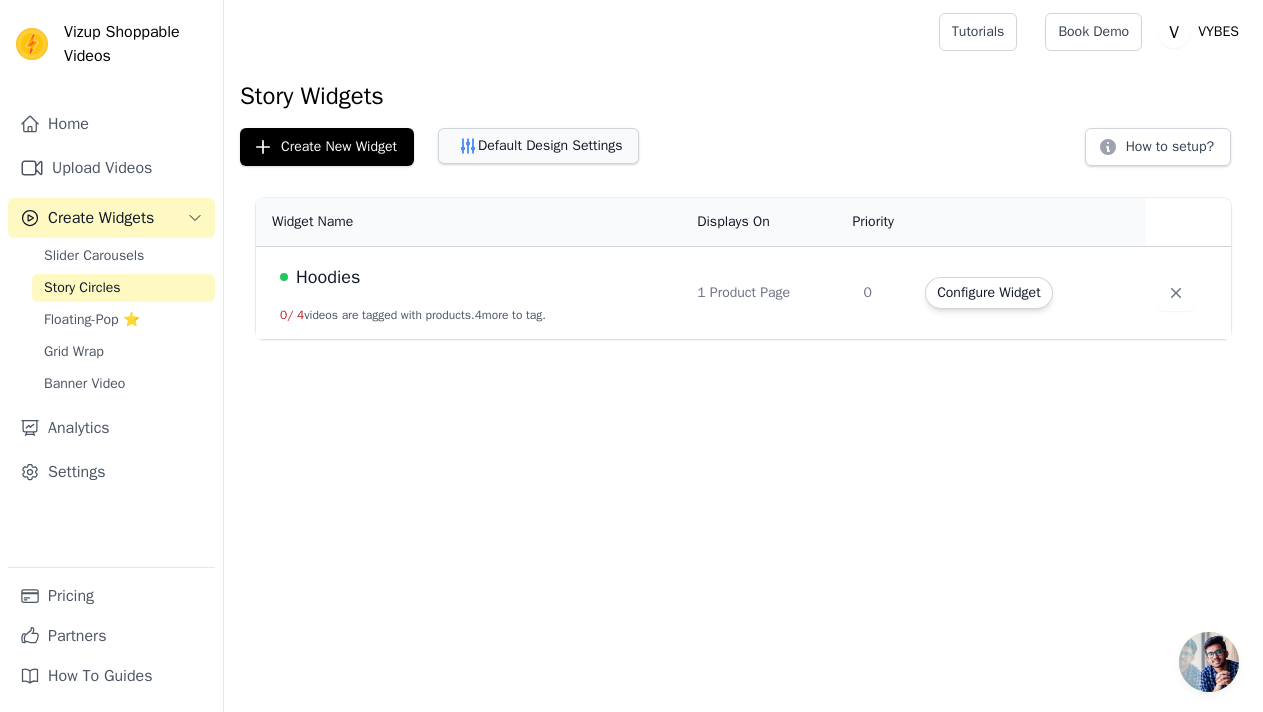 click on "Default Design Settings" at bounding box center (538, 146) 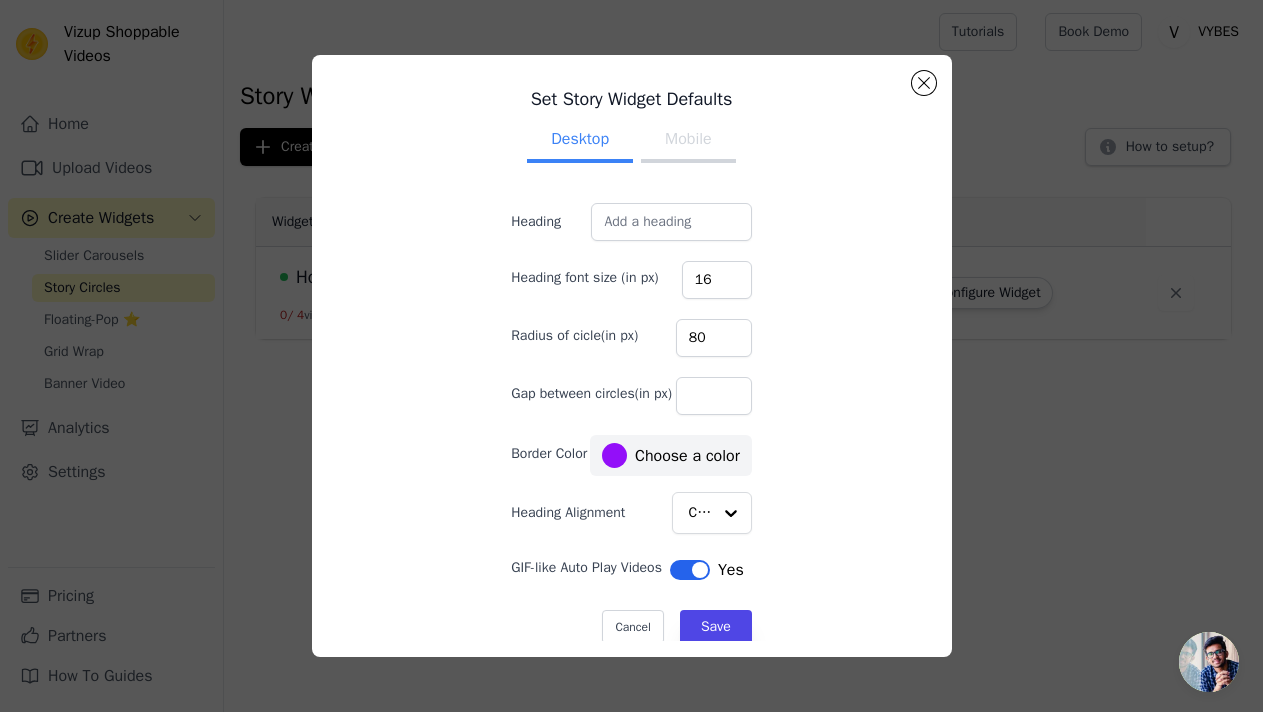 scroll, scrollTop: 0, scrollLeft: 0, axis: both 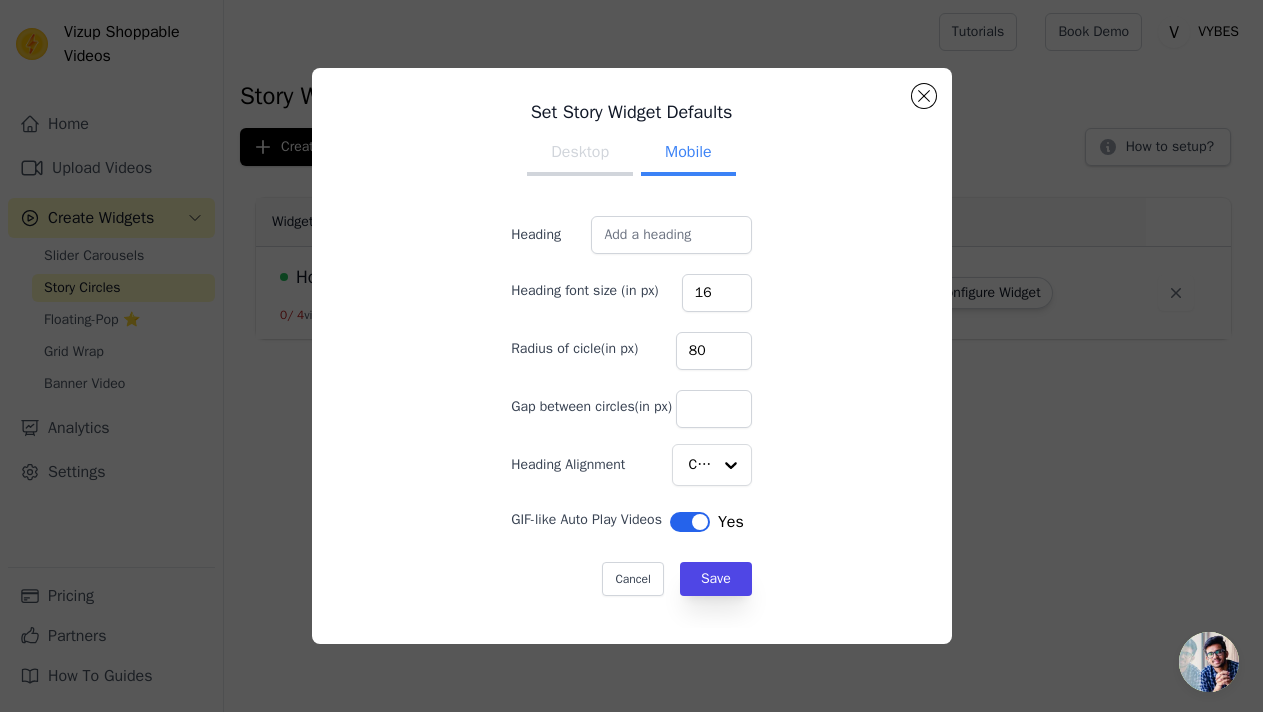 click on "Desktop" at bounding box center [580, 154] 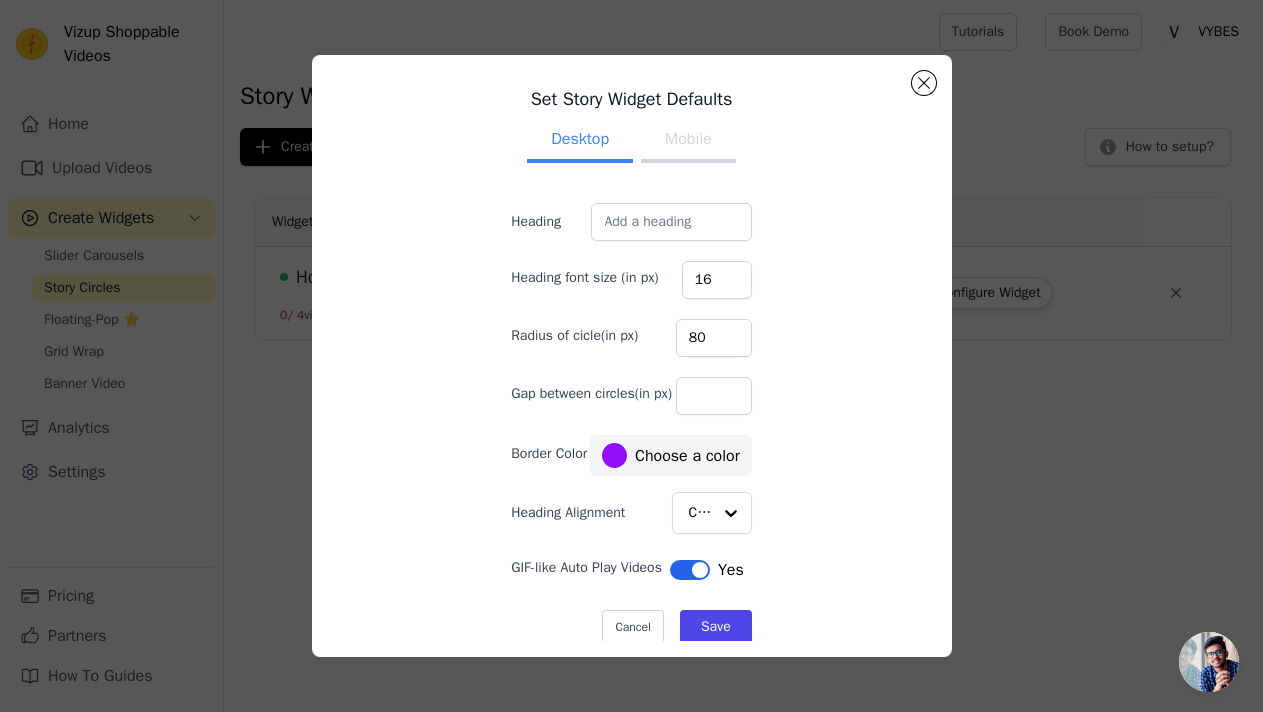 scroll, scrollTop: 0, scrollLeft: 0, axis: both 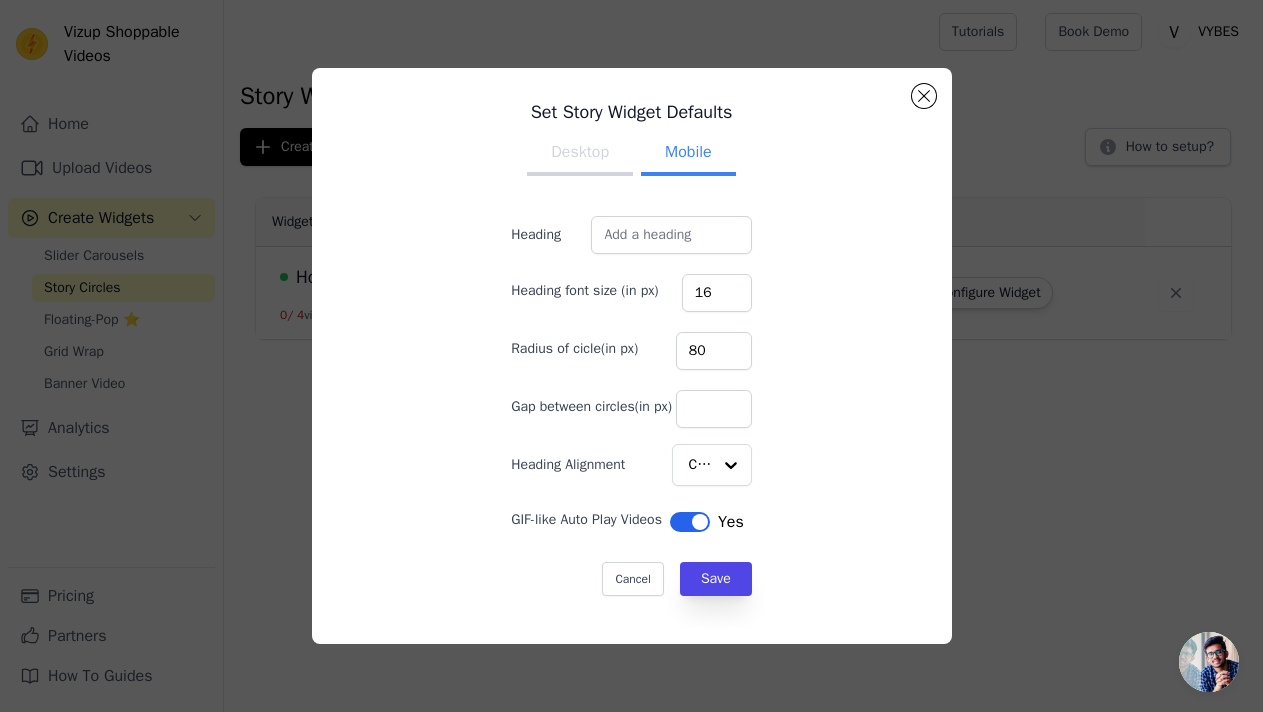 click on "Set Story Widget Defaults   Desktop Mobile   Heading     Heading font size (in px)   16   Radius of cicle(in px)   80   Gap between circles(in px)     Heading Alignment         Center               GIF-like Auto Play Videos   Label     Yes   Cancel     Save" at bounding box center (632, 356) 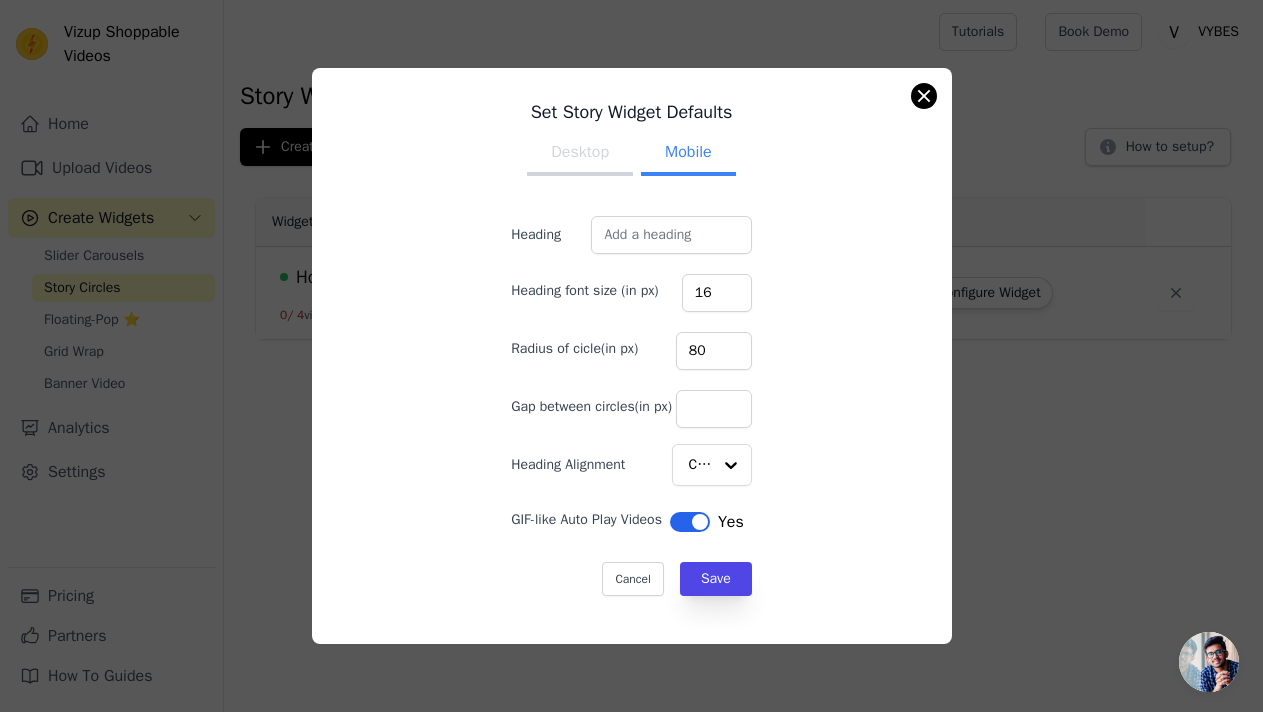 click at bounding box center [924, 96] 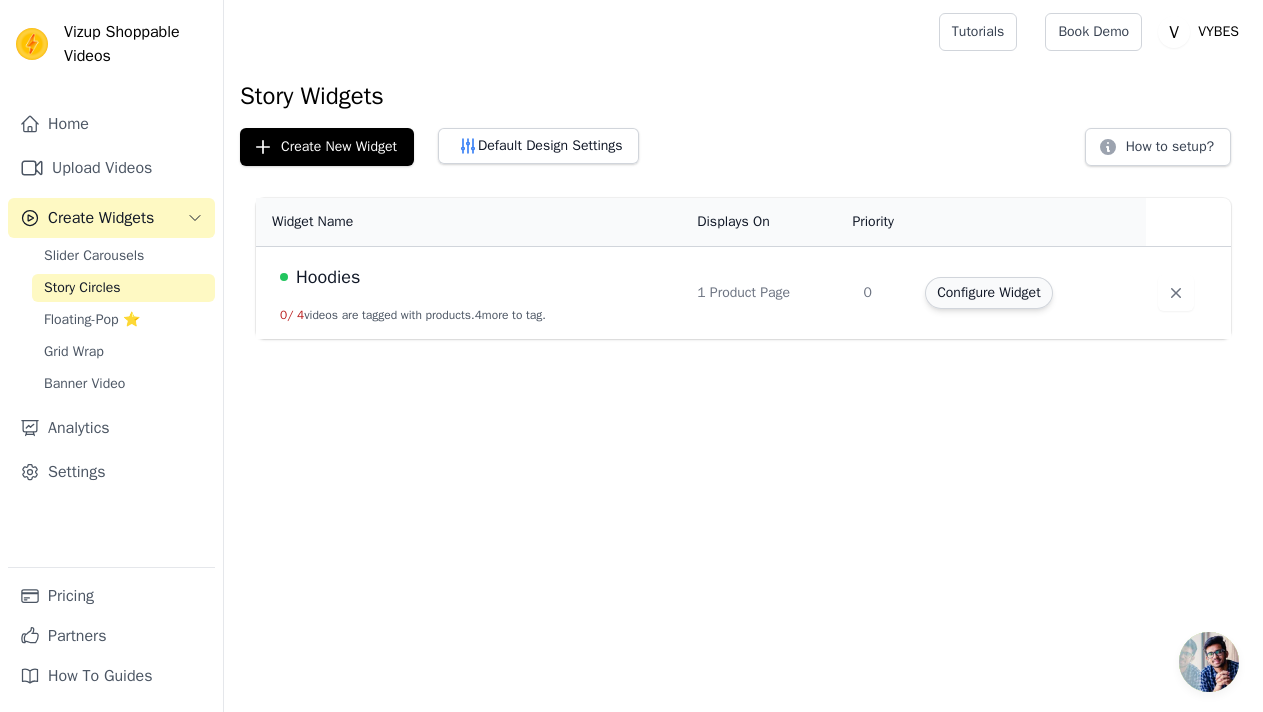 click on "Configure Widget" at bounding box center [988, 293] 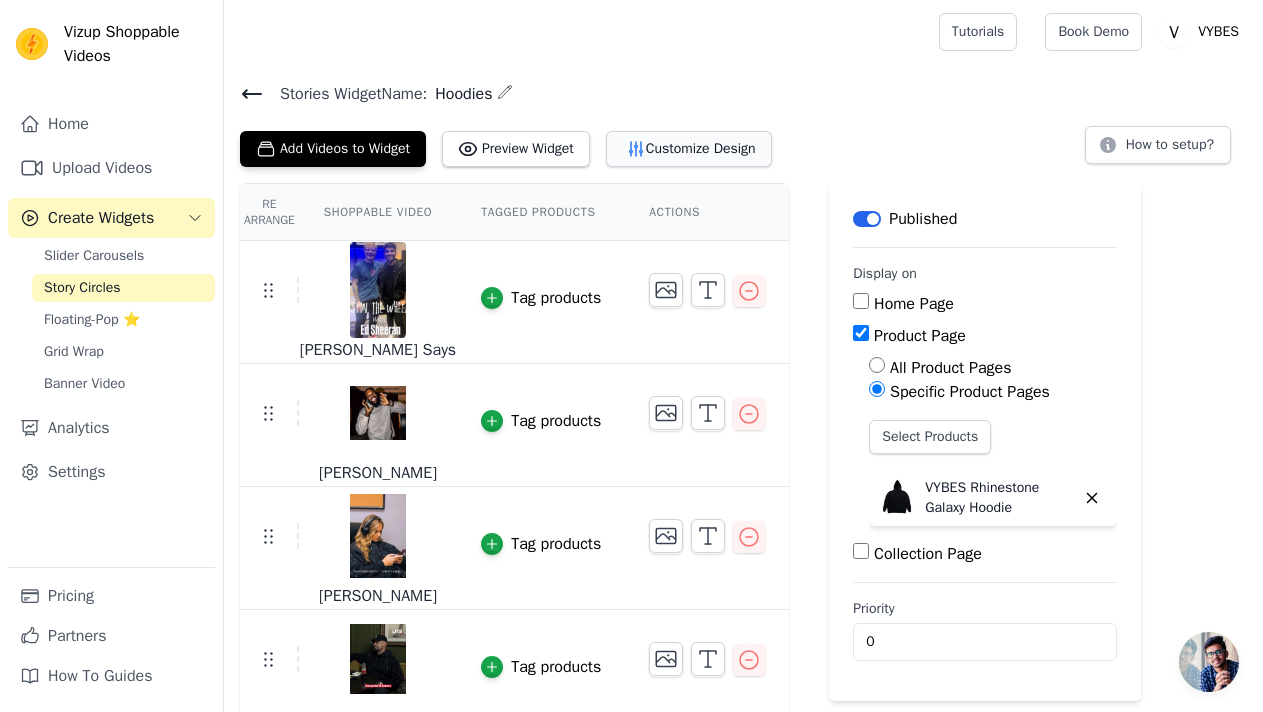 click on "Customize Design" at bounding box center [689, 149] 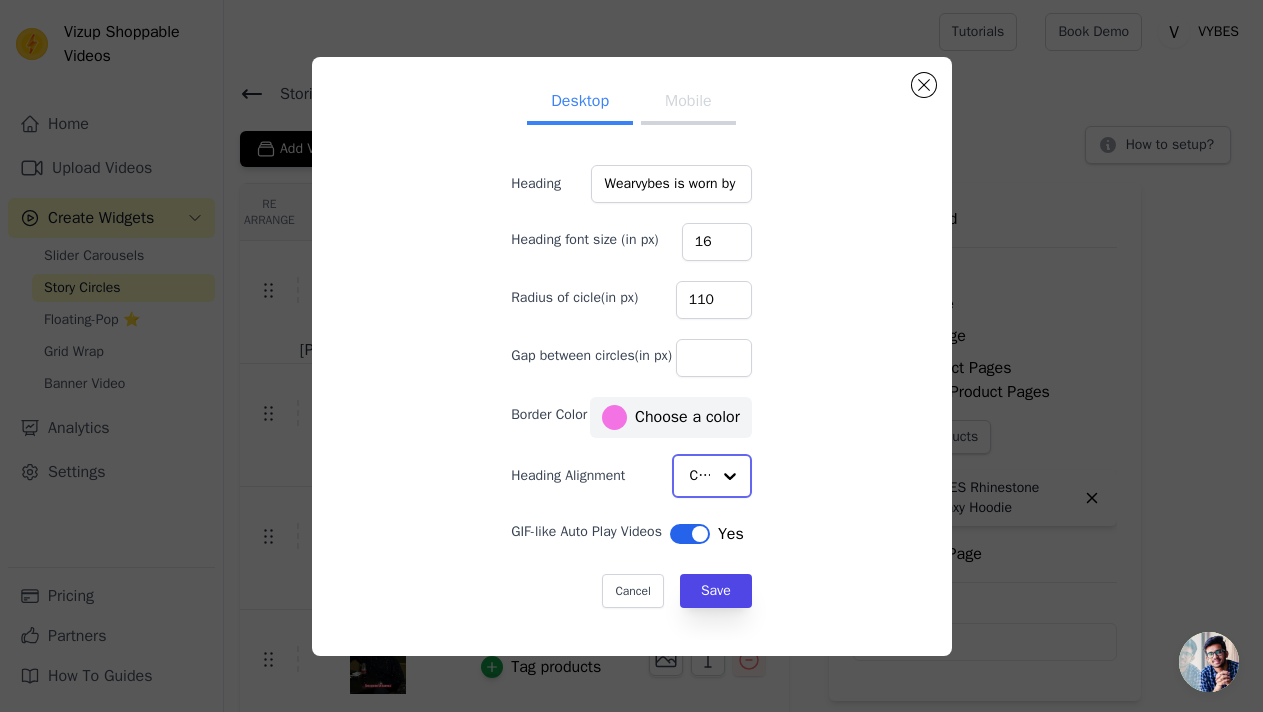 click on "Heading Alignment" 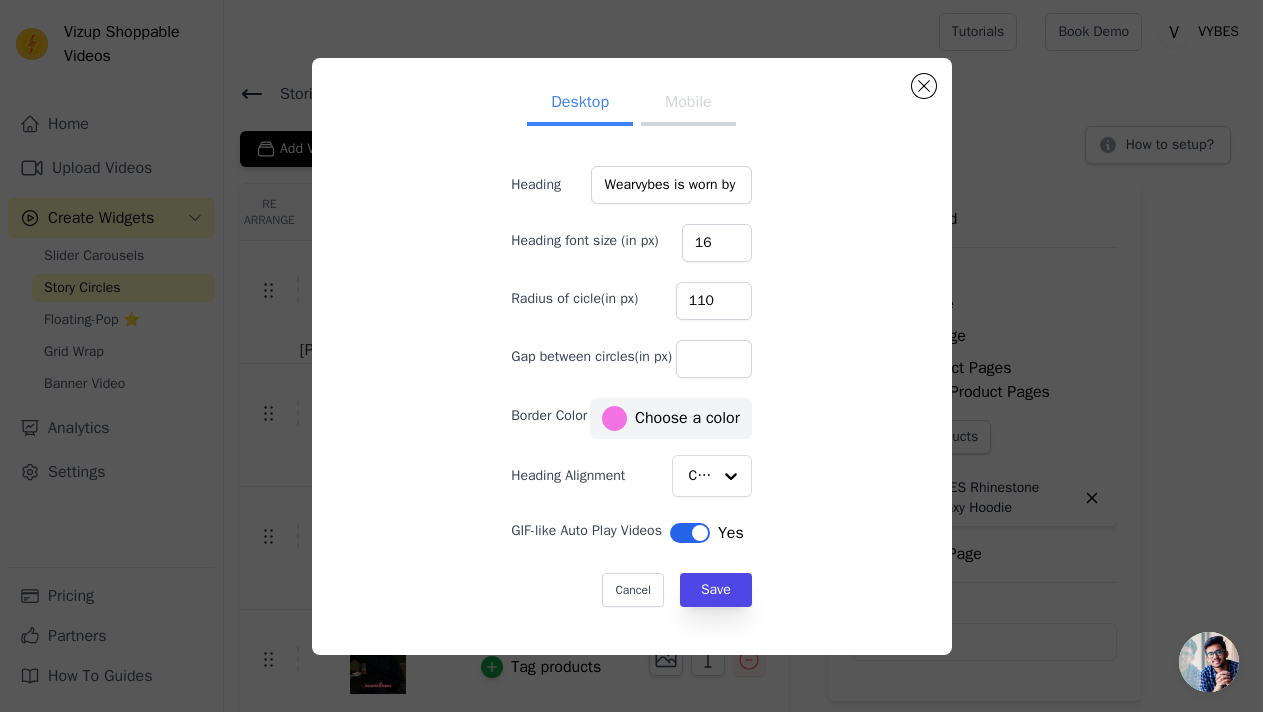 click on "Desktop Mobile   Heading   Wearvybes is worn by athletes and celebrities worldwide   Heading font size (in px)   16   Radius of cicle(in px)   110   Gap between circles(in px)     Border Color   #f373e4       Choose a color     Heading Alignment         Center               GIF-like Auto Play Videos   Label     Yes   Cancel     Save                               #f373e4   1   hex   change to    rgb" at bounding box center (632, 356) 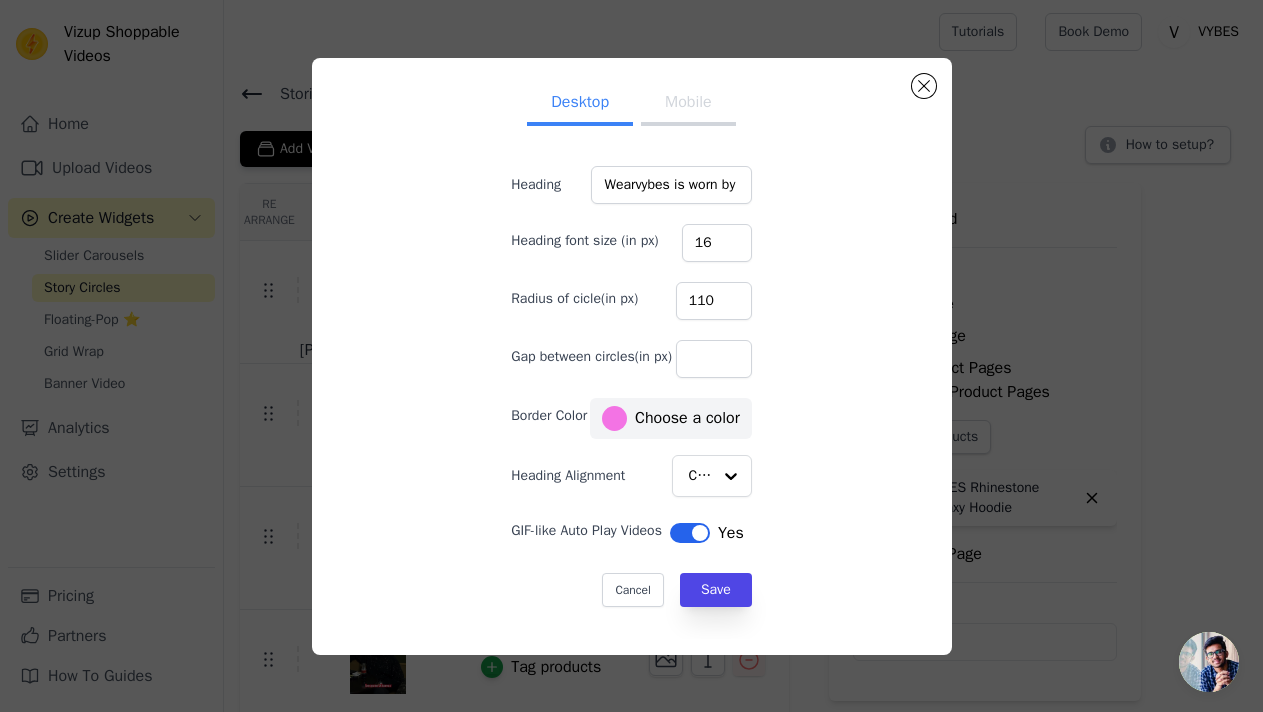 click on "Mobile" at bounding box center [688, 104] 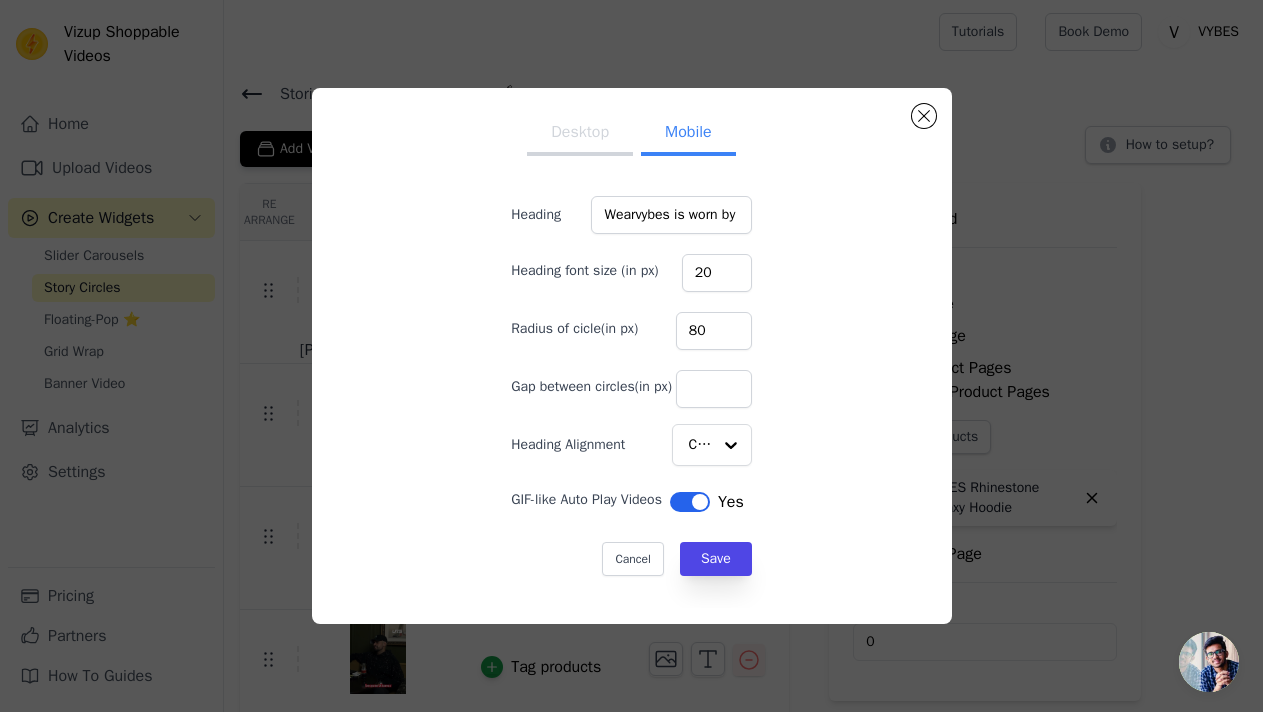 click at bounding box center [1209, 662] 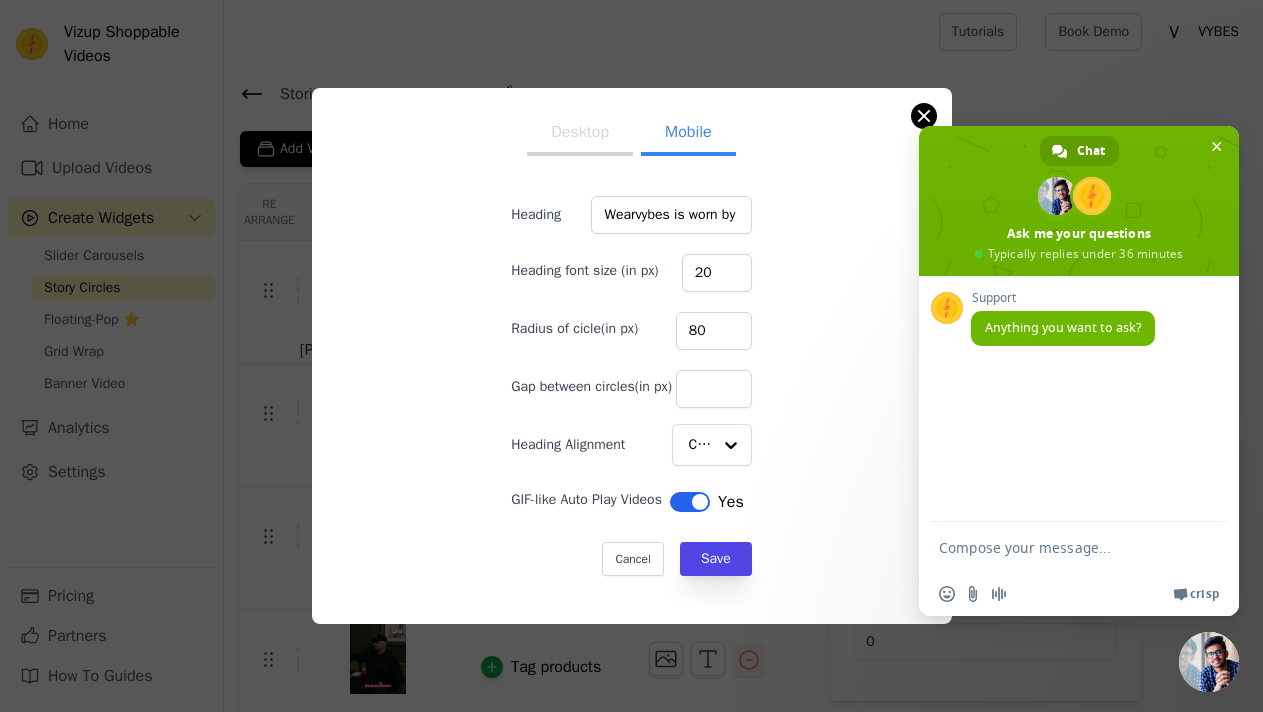 click at bounding box center (924, 116) 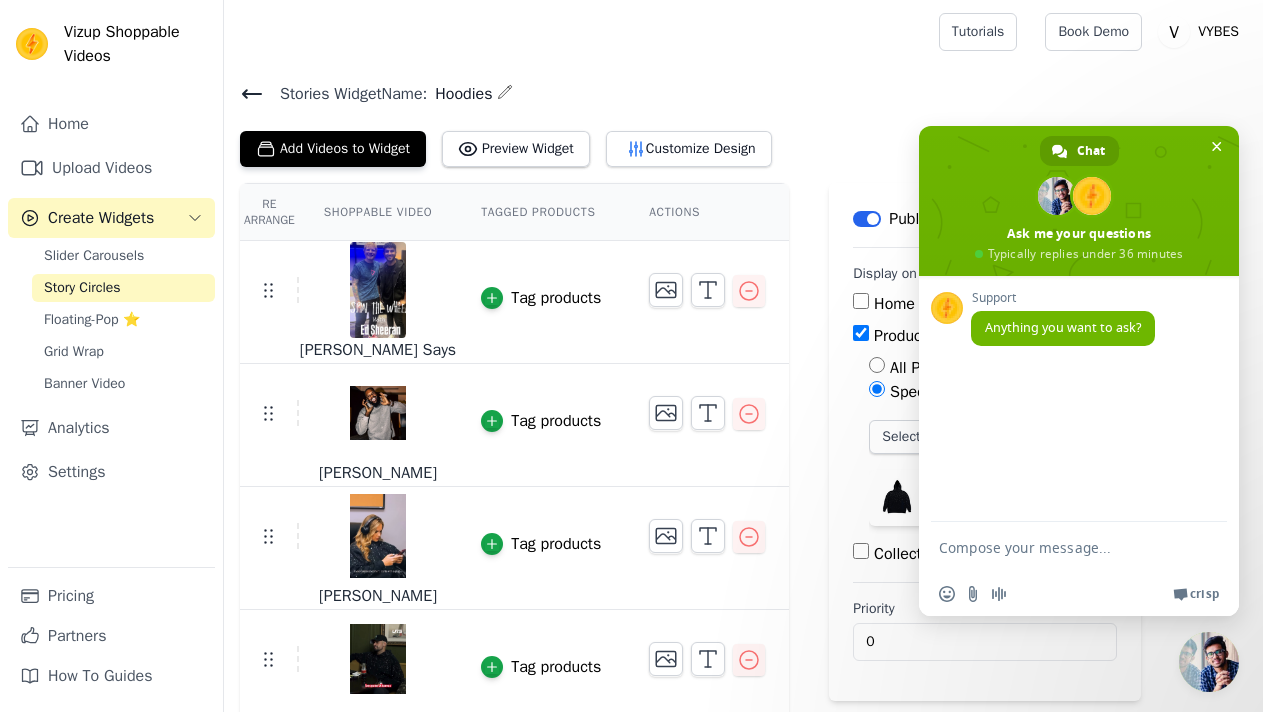 click at bounding box center (1059, 547) 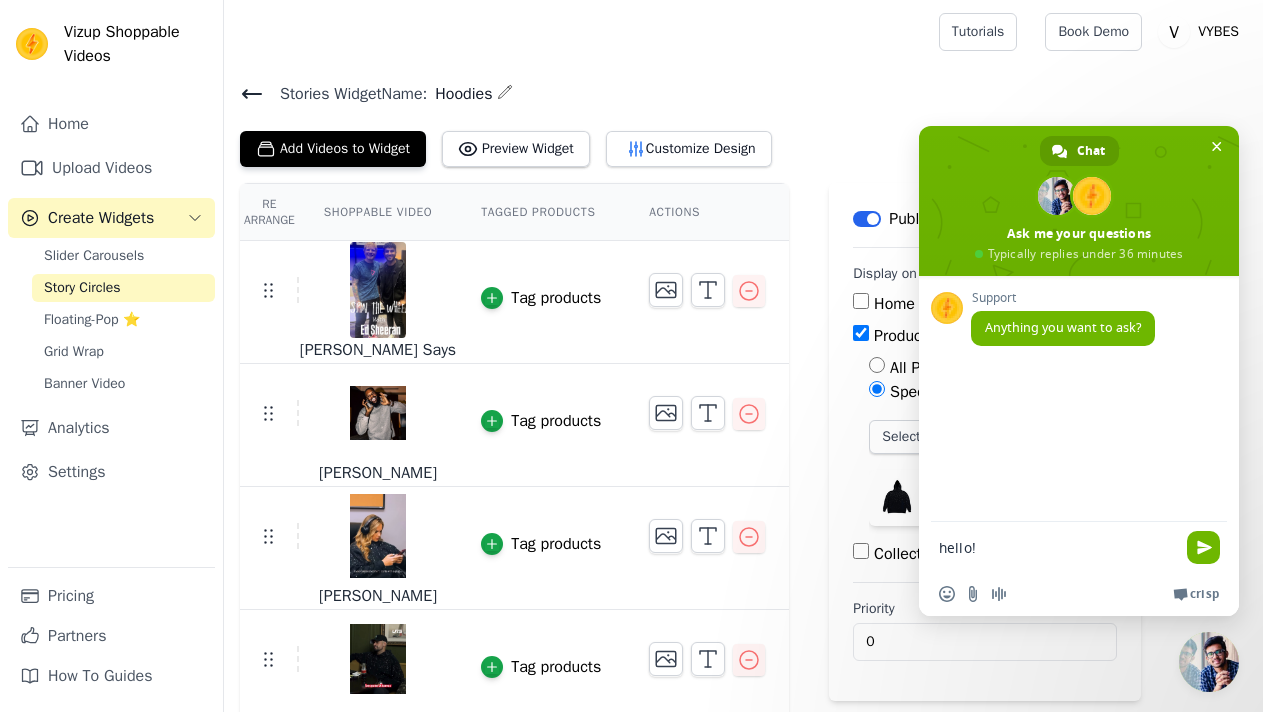 click on "hello!" at bounding box center (1059, 547) 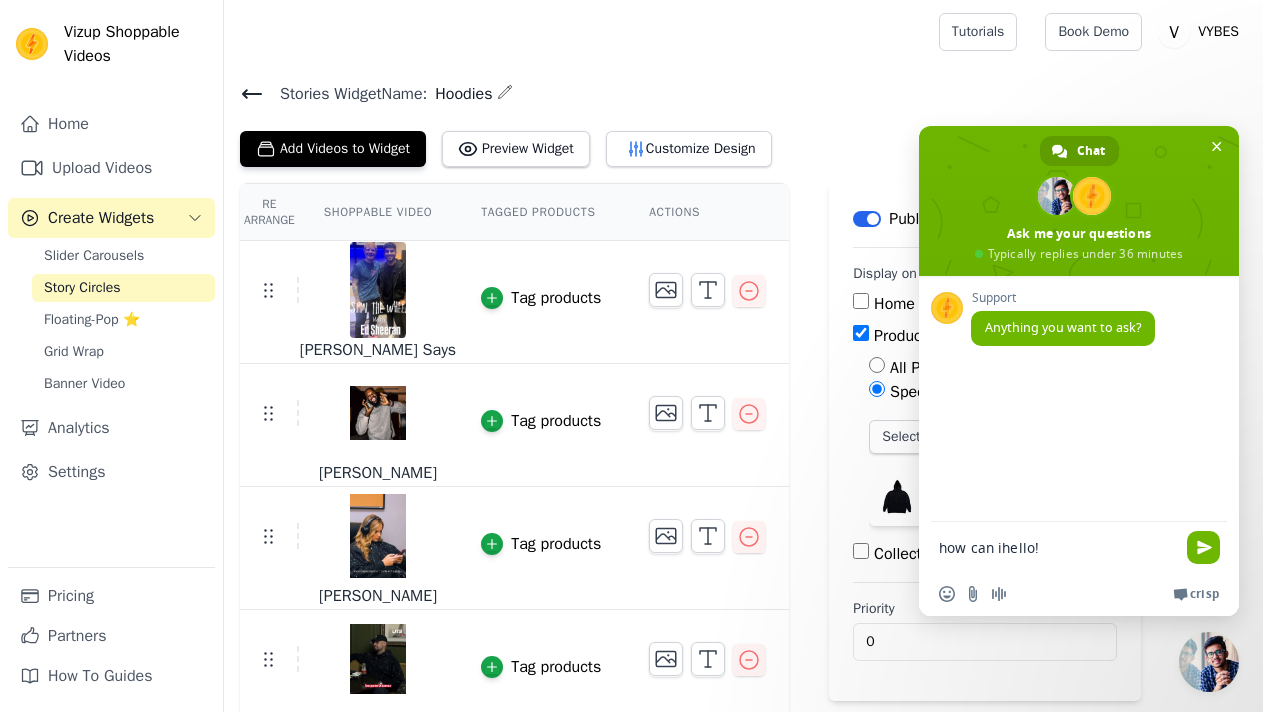 type on "how can i hello!" 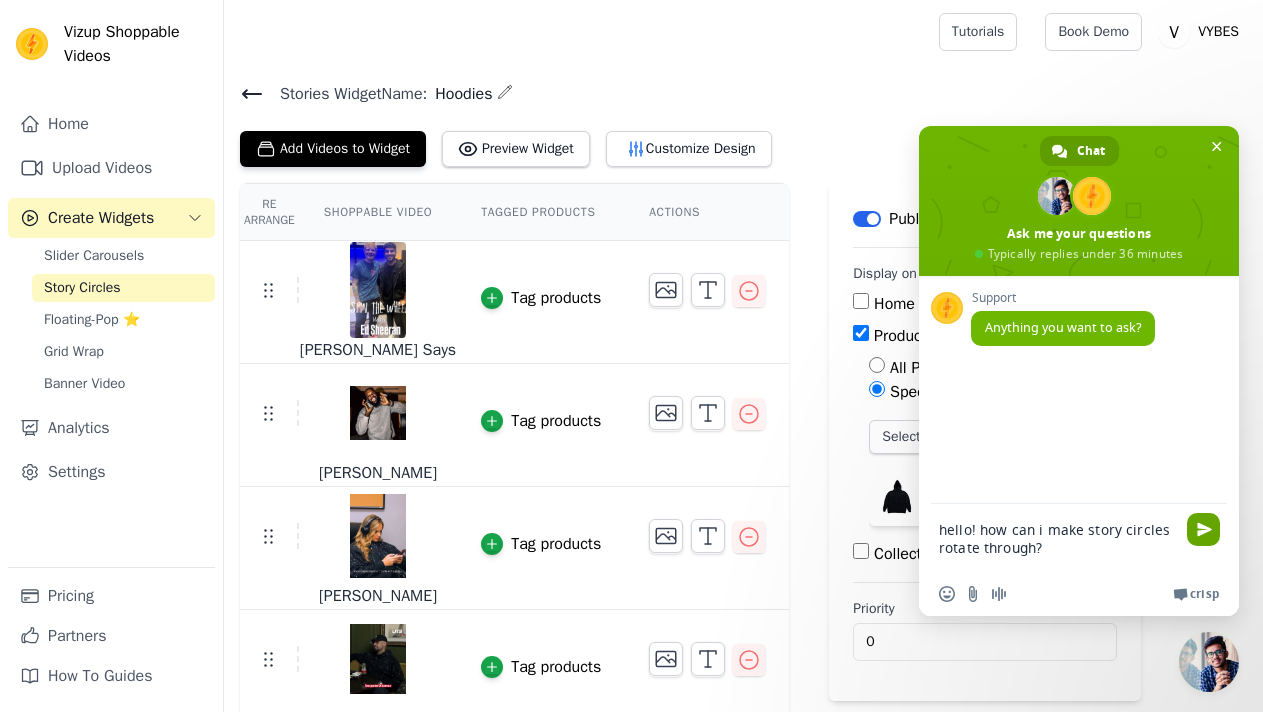 type on "hello! how can i make story circles rotate through?" 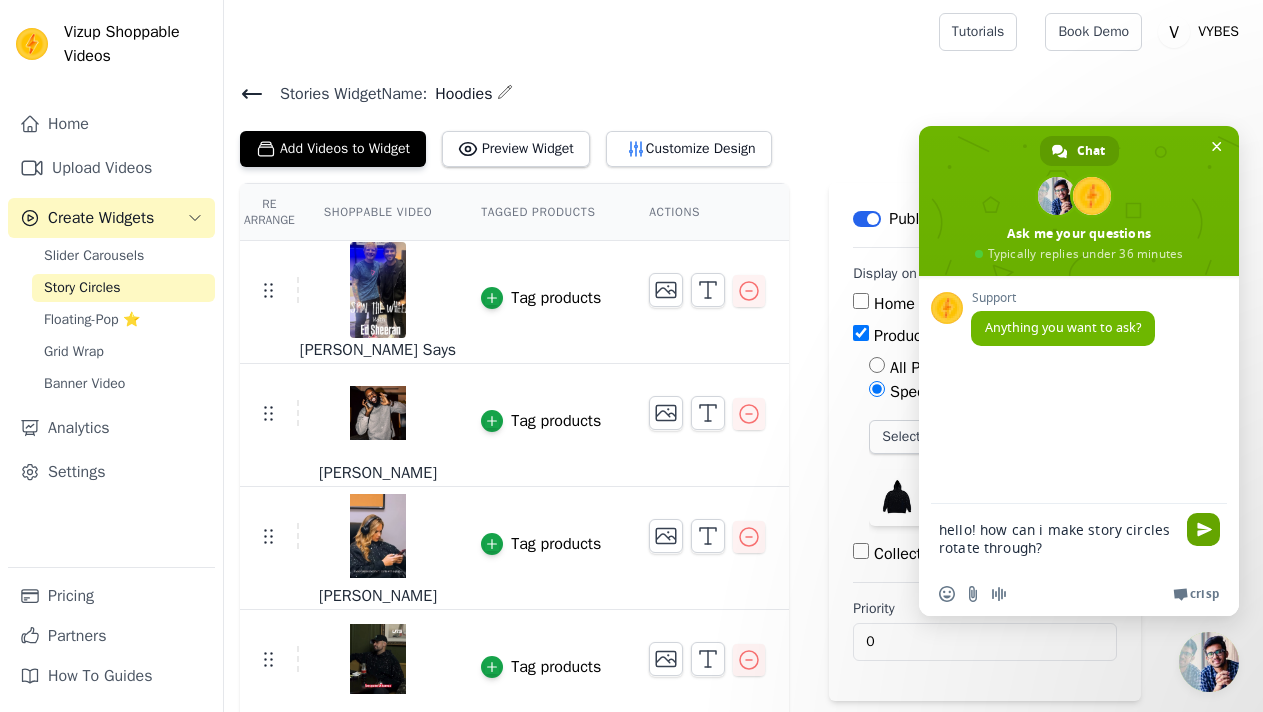 click at bounding box center (1203, 529) 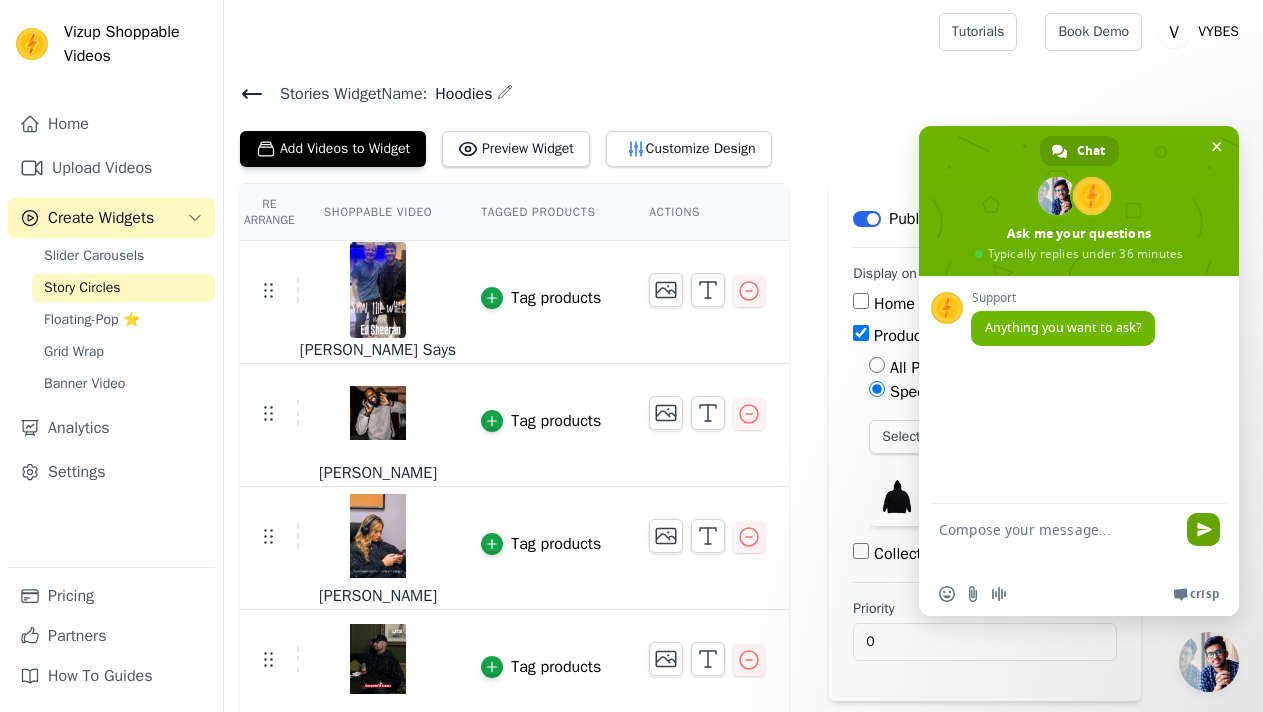 scroll, scrollTop: 6, scrollLeft: 0, axis: vertical 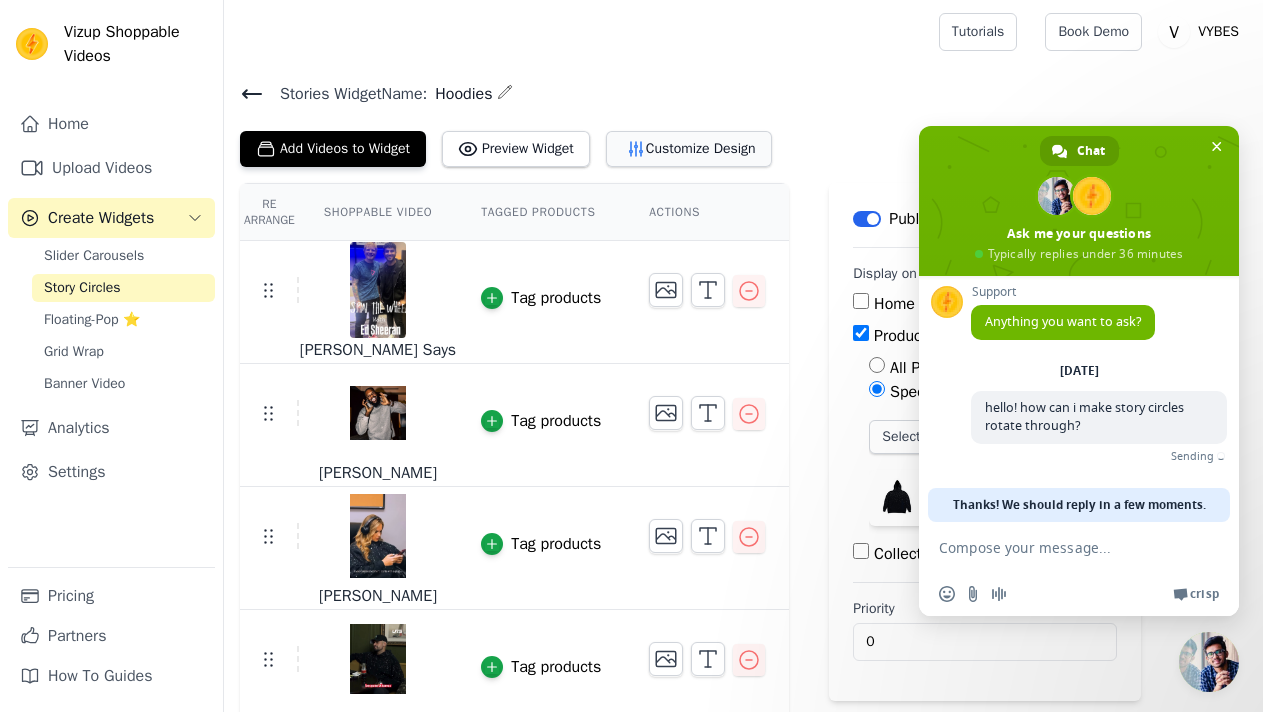 click on "Customize Design" at bounding box center (689, 149) 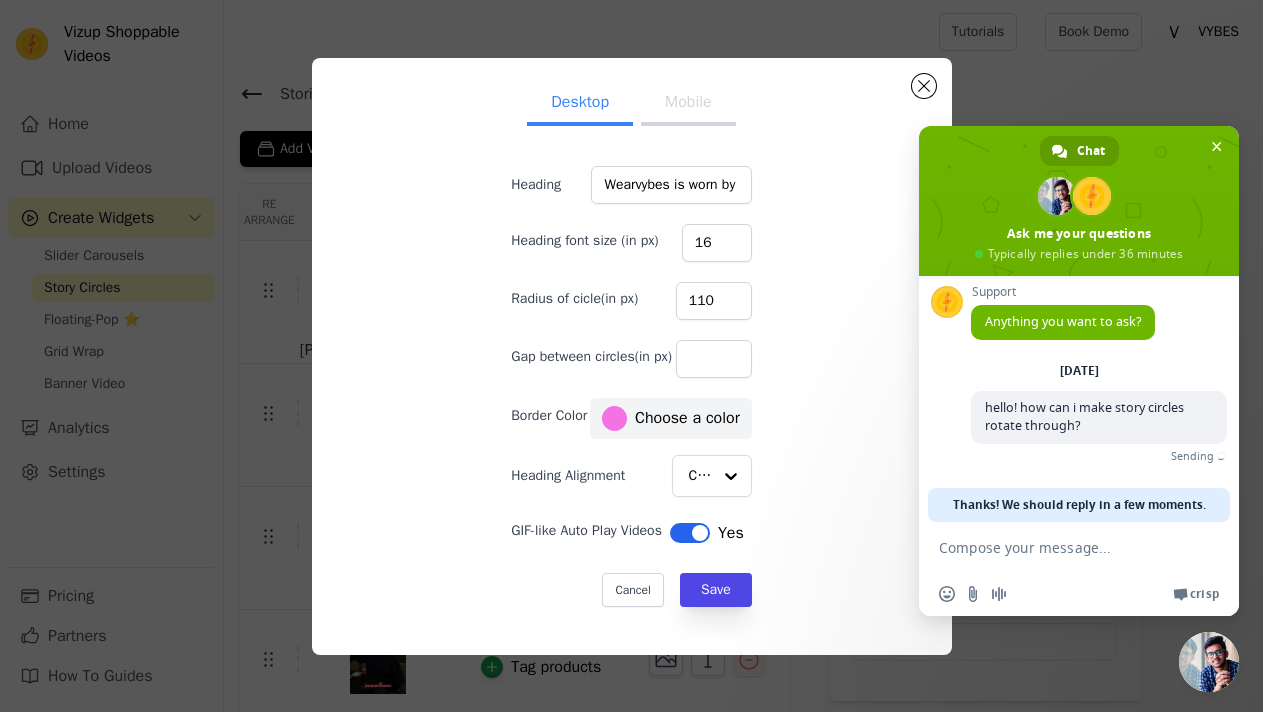 scroll, scrollTop: 0, scrollLeft: 0, axis: both 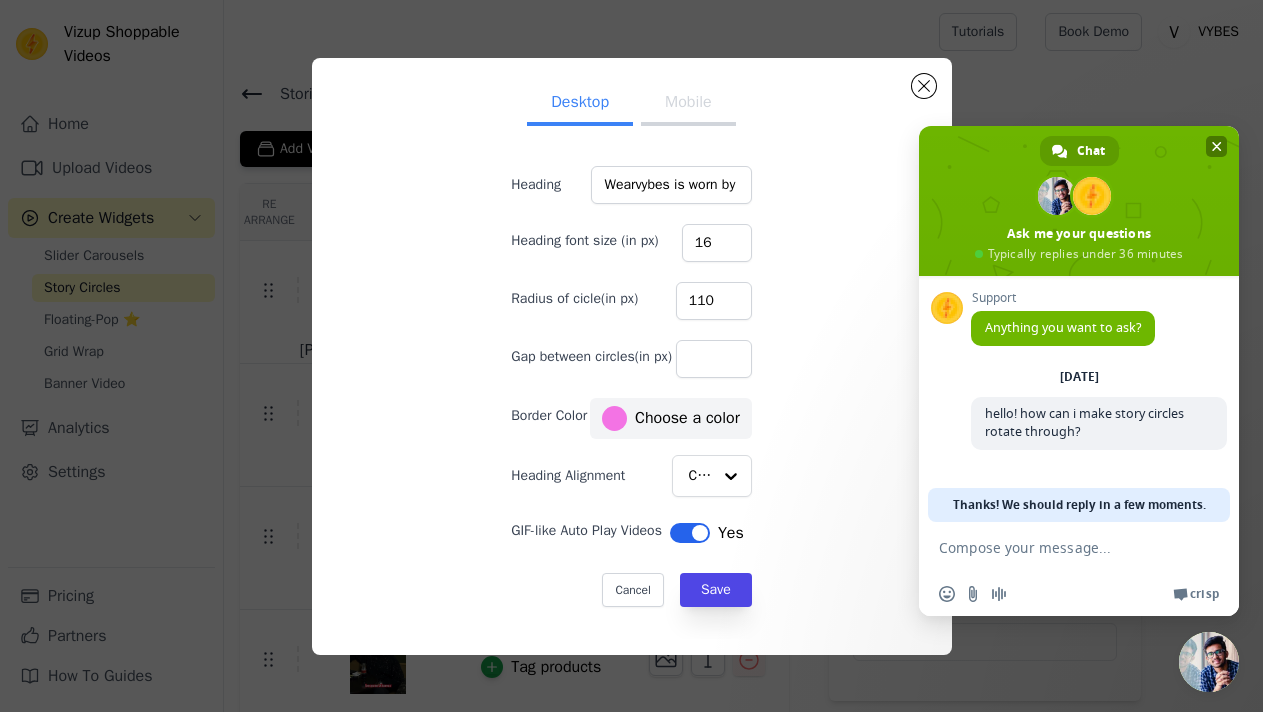 click at bounding box center [1079, 201] 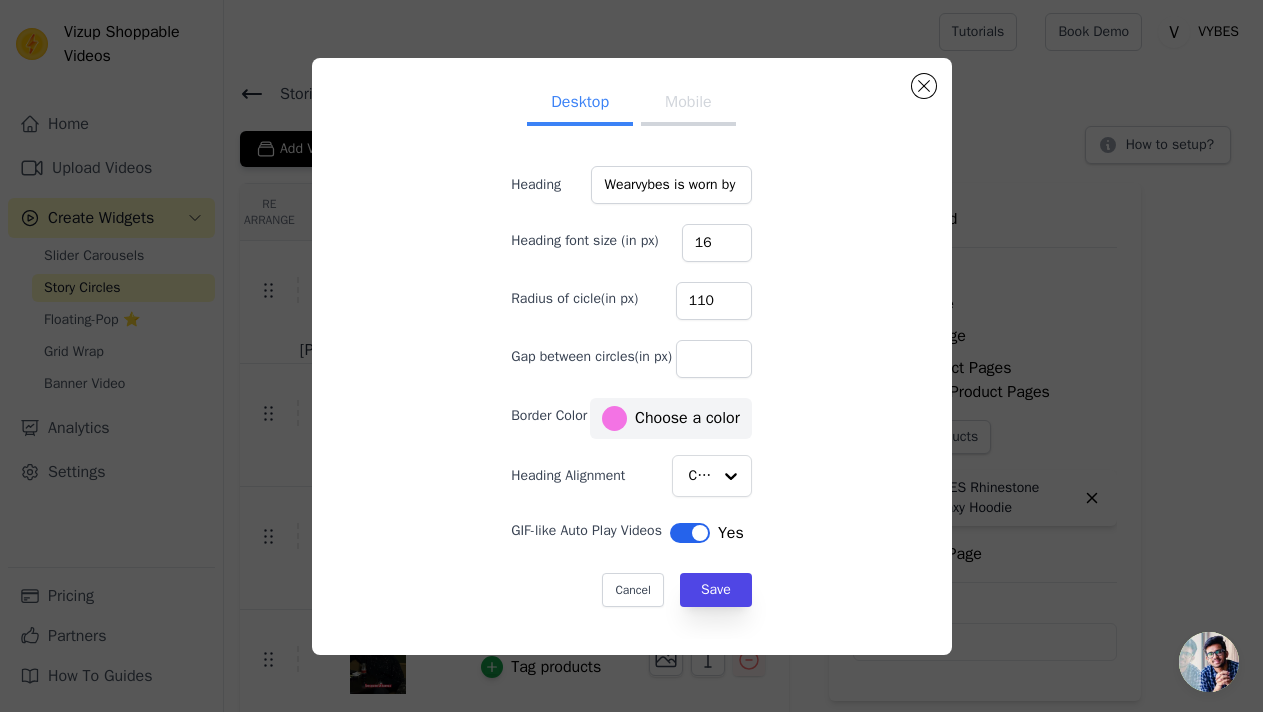 click on "Mobile" at bounding box center (688, 104) 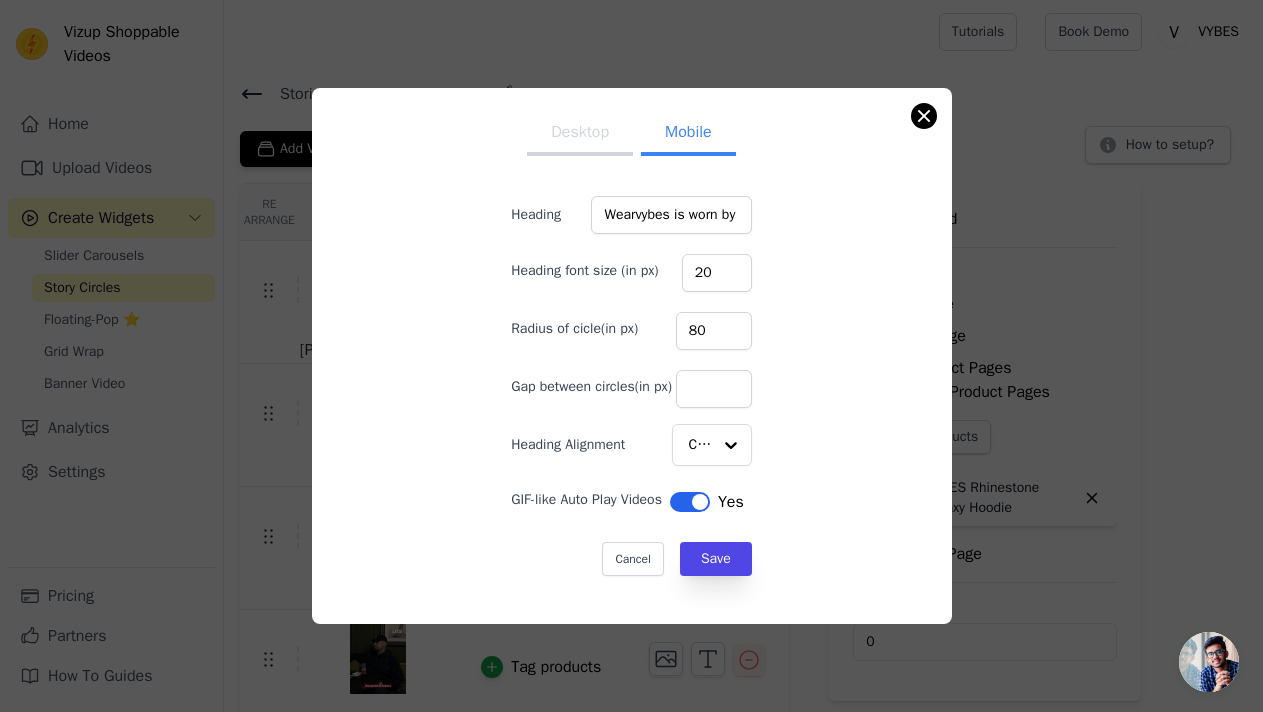 click at bounding box center [924, 116] 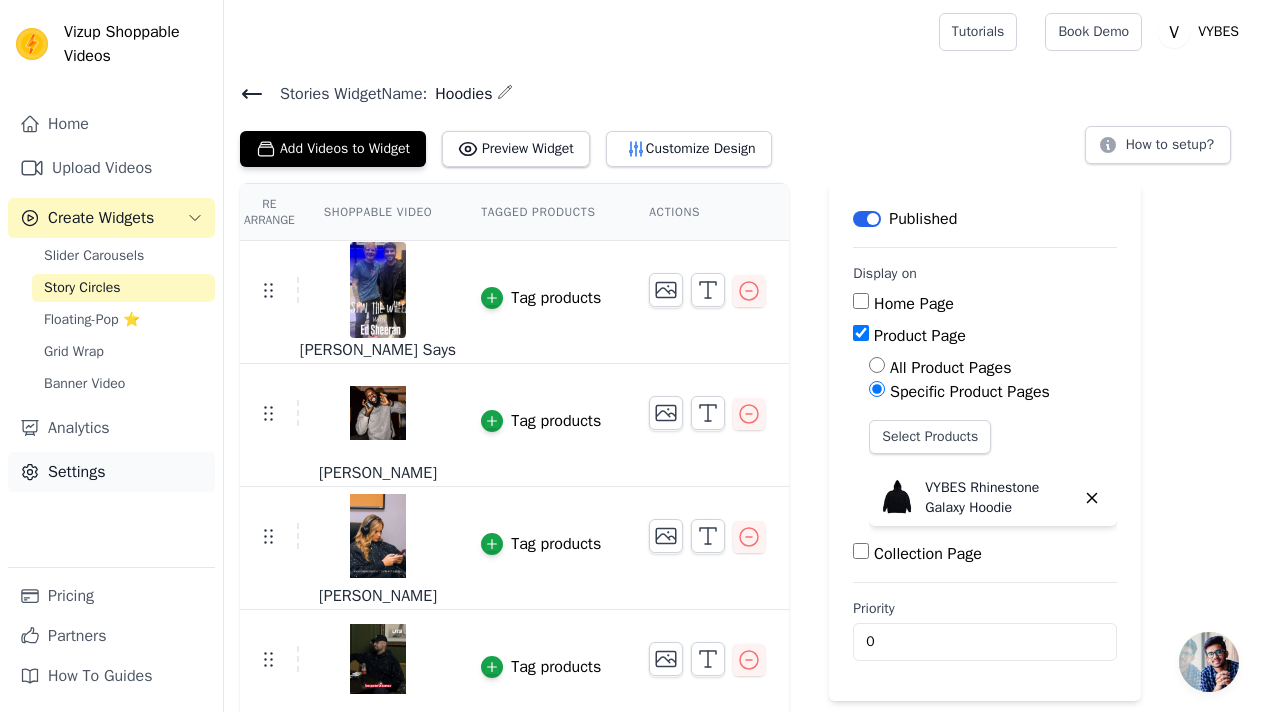 click on "Settings" at bounding box center [111, 472] 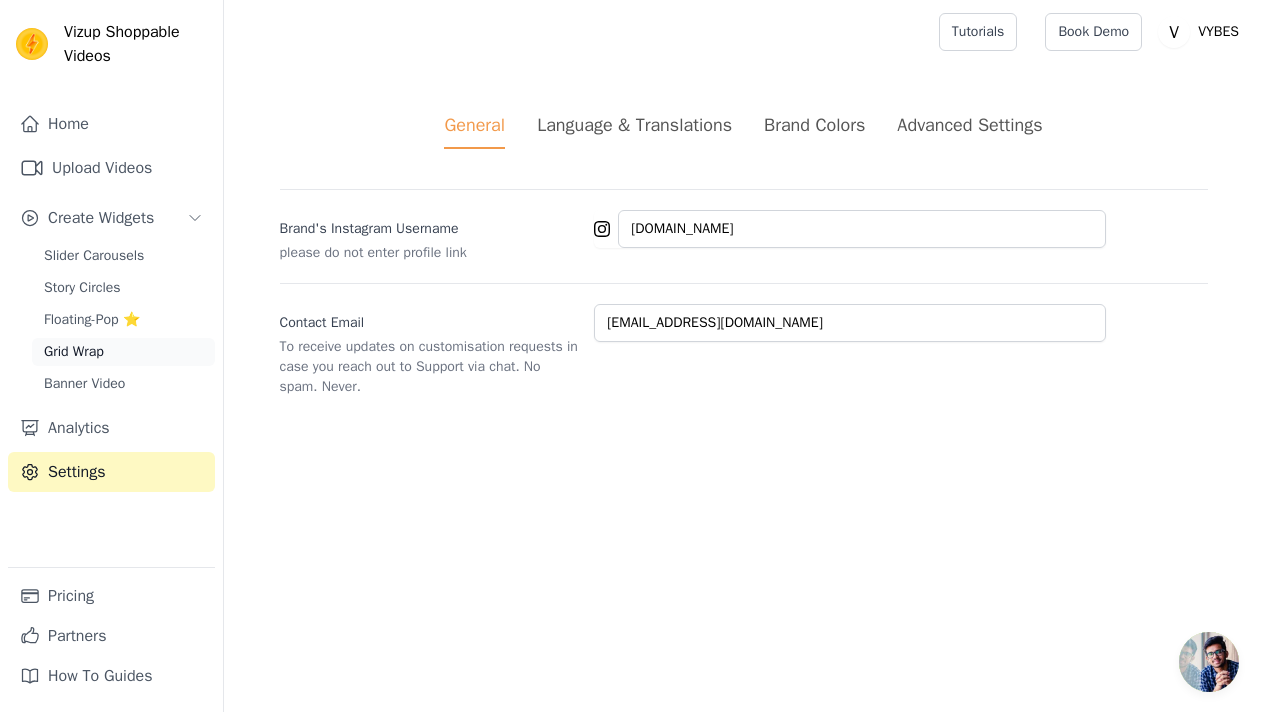 click on "Grid Wrap" at bounding box center (123, 352) 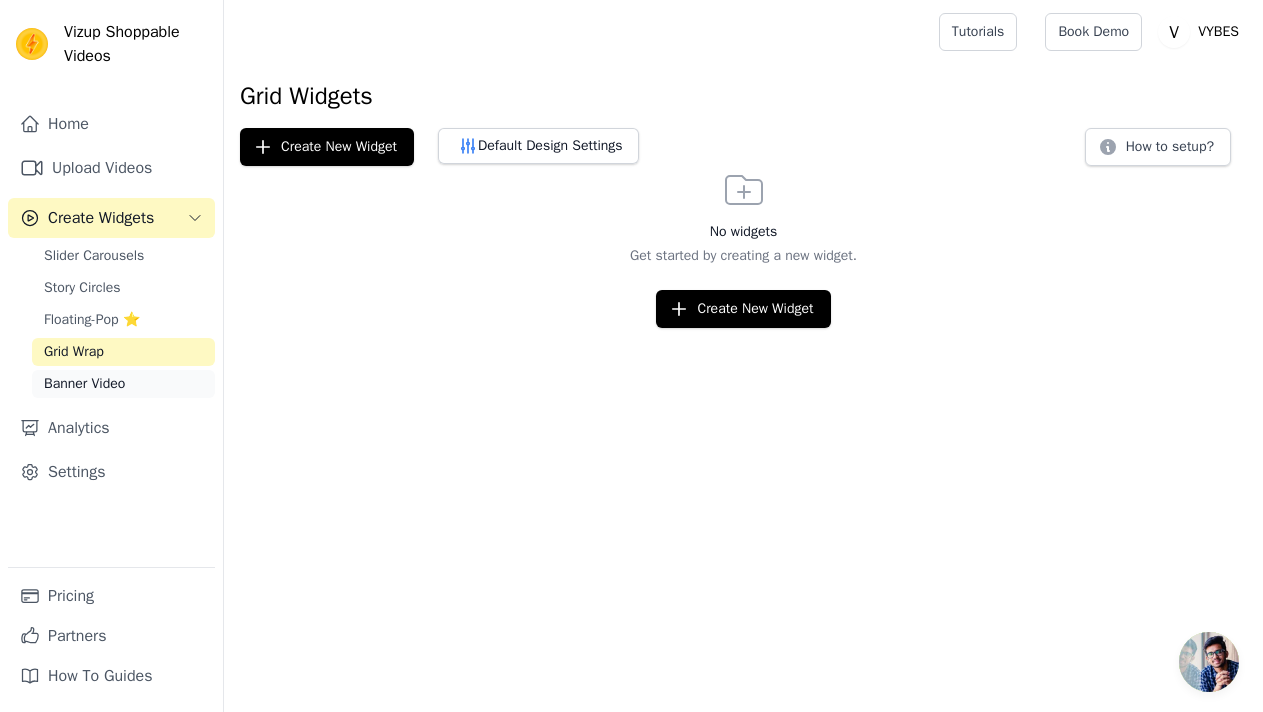 click on "Banner Video" at bounding box center [123, 384] 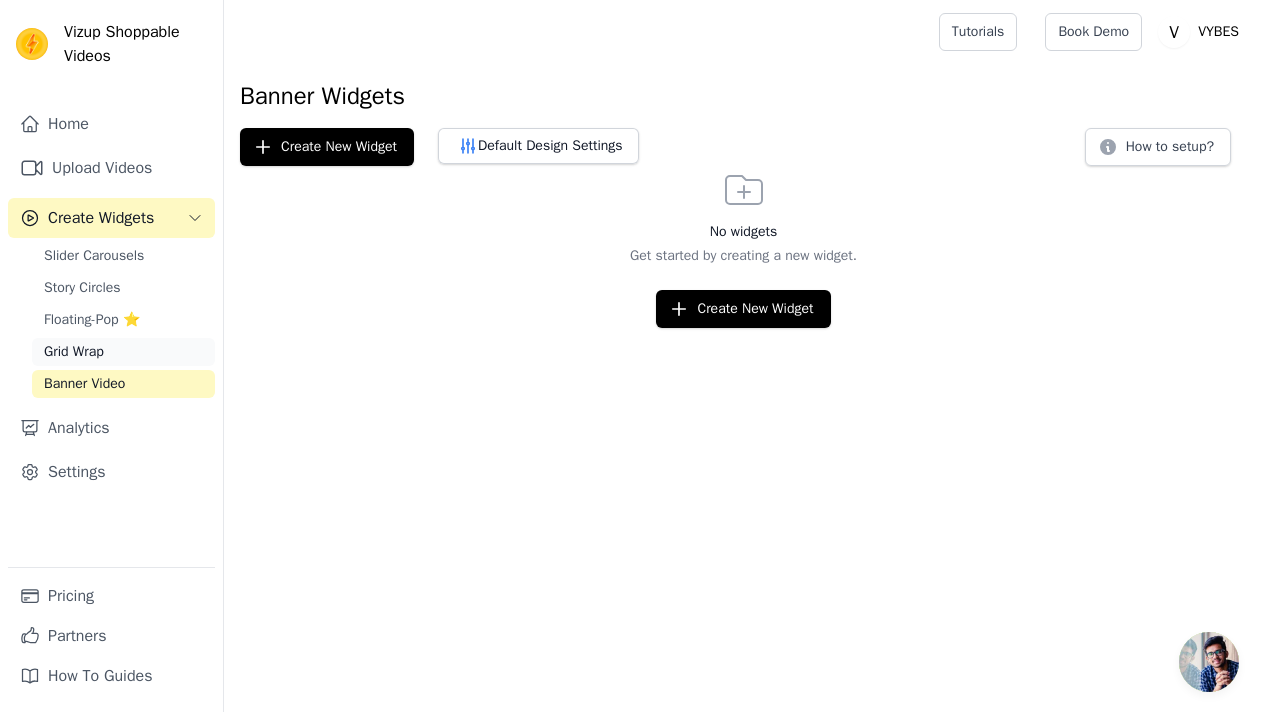click on "Grid Wrap" at bounding box center (123, 352) 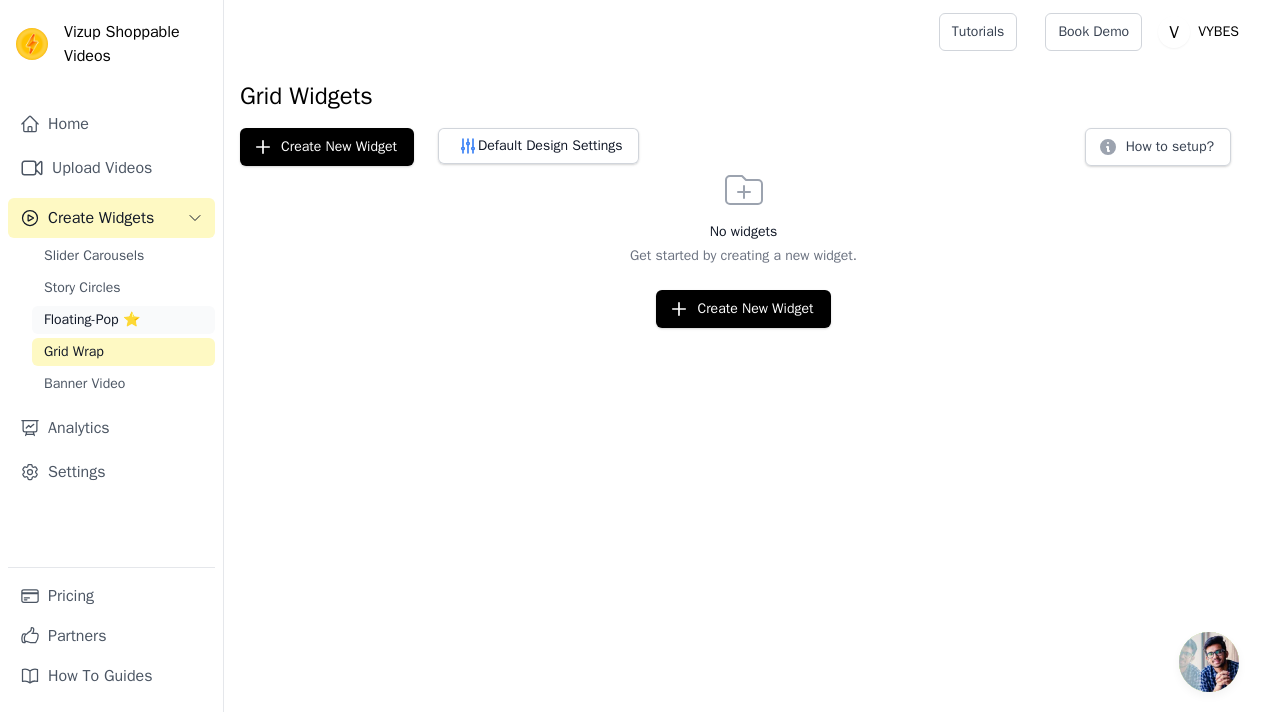 click on "Floating-Pop ⭐" at bounding box center (123, 320) 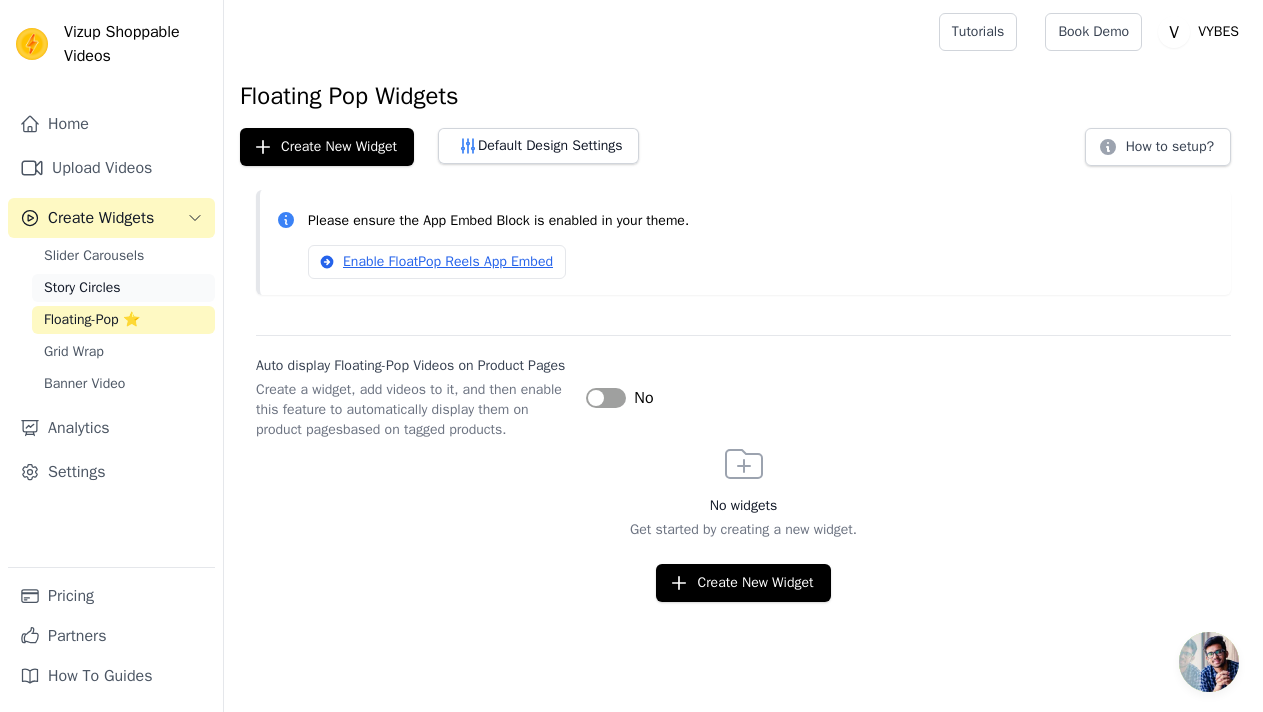 click on "Story Circles" at bounding box center [123, 288] 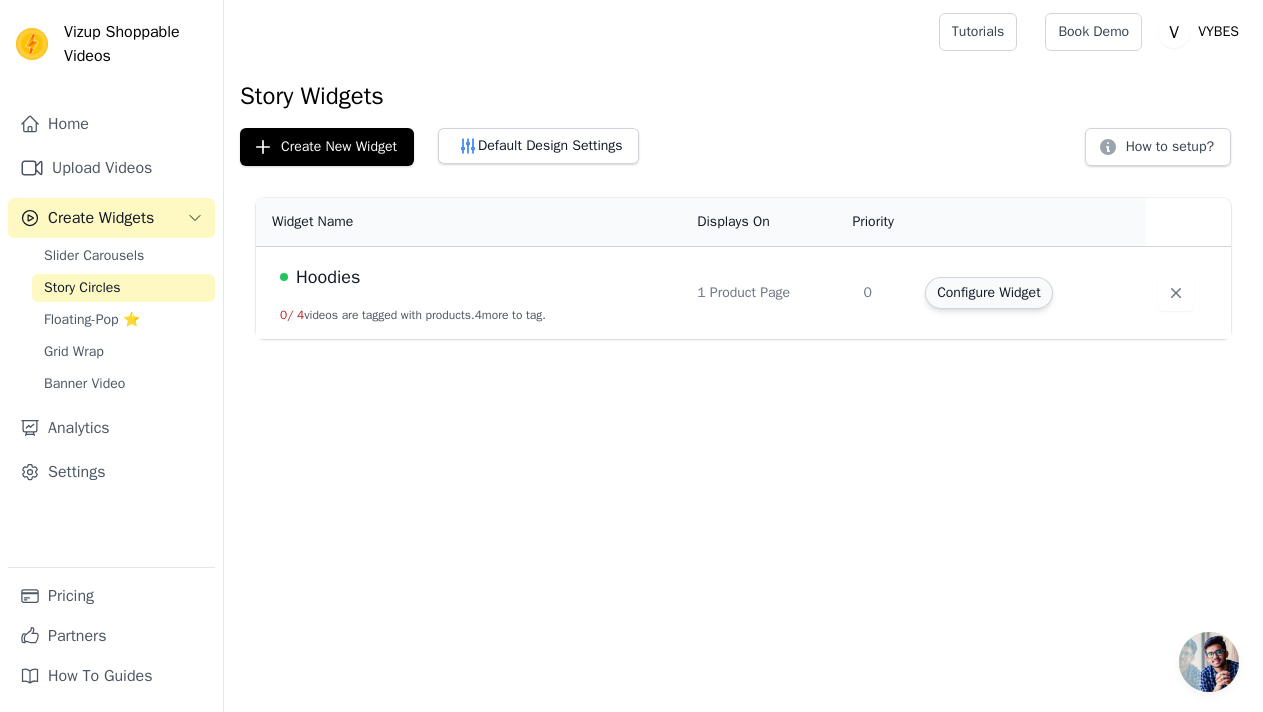 click on "Configure Widget" at bounding box center [988, 293] 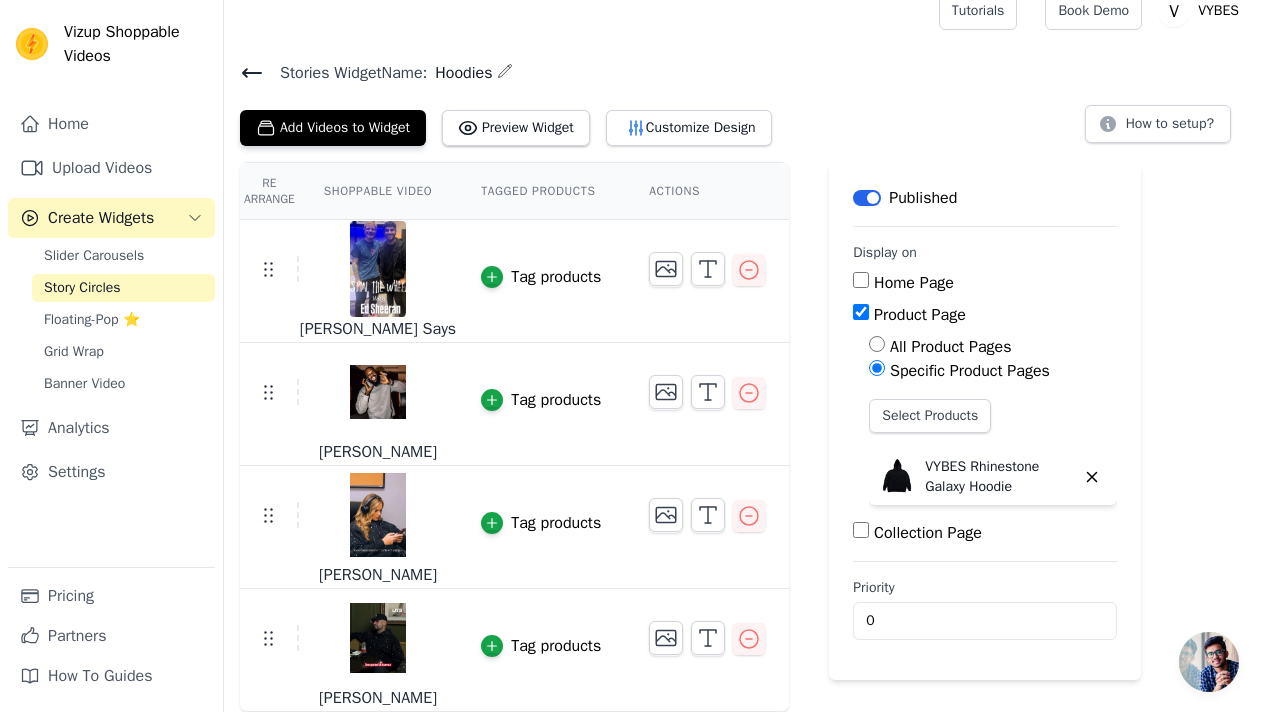 scroll, scrollTop: 20, scrollLeft: 0, axis: vertical 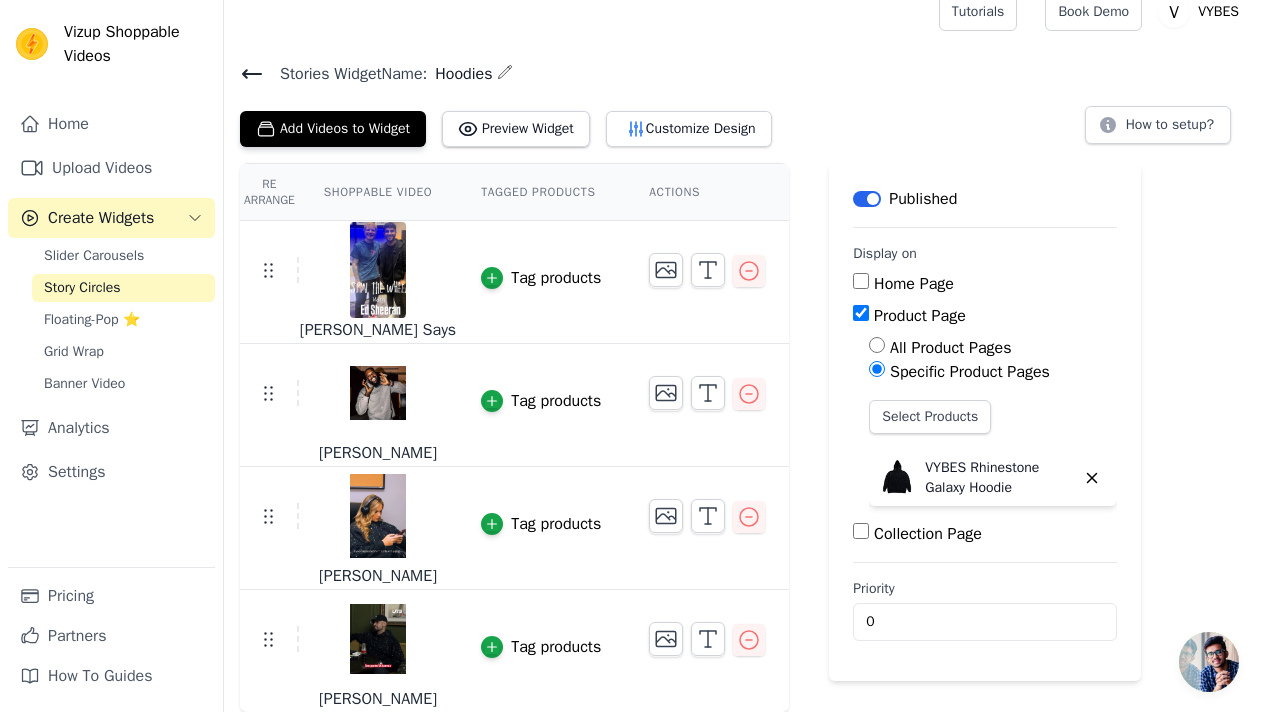 click on "All Product Pages" at bounding box center [950, 348] 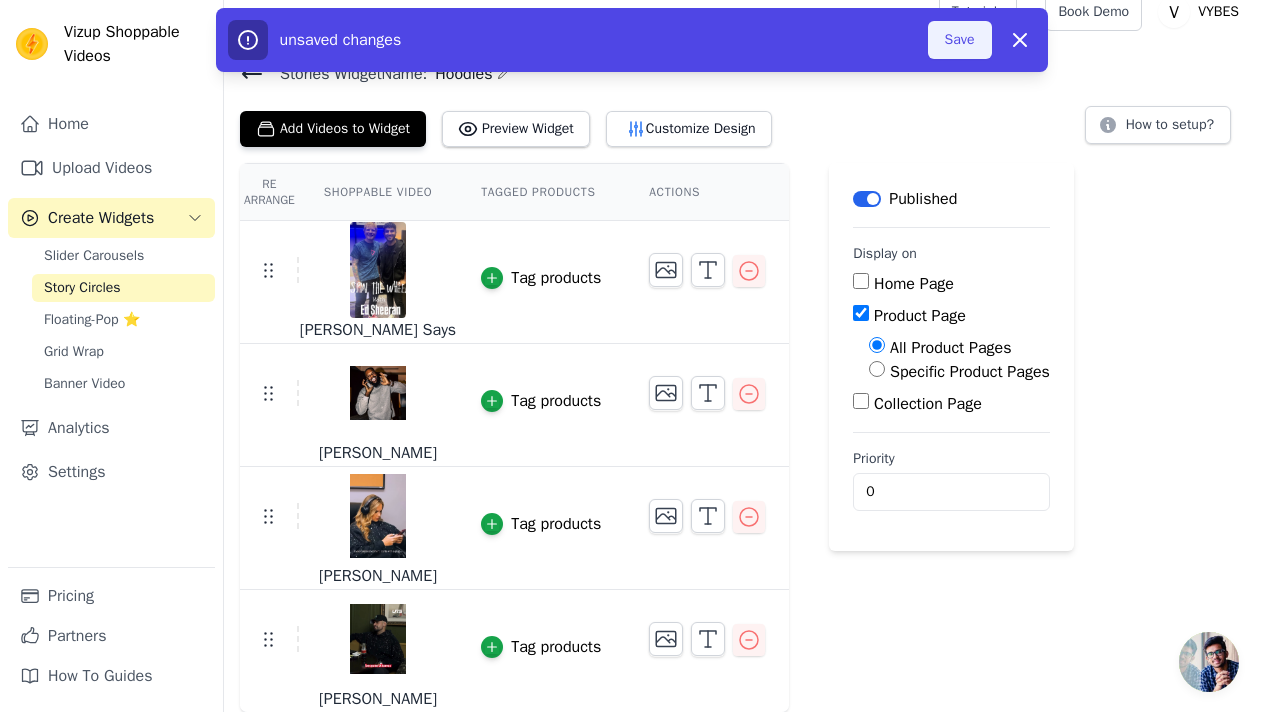 click on "Save" at bounding box center (960, 40) 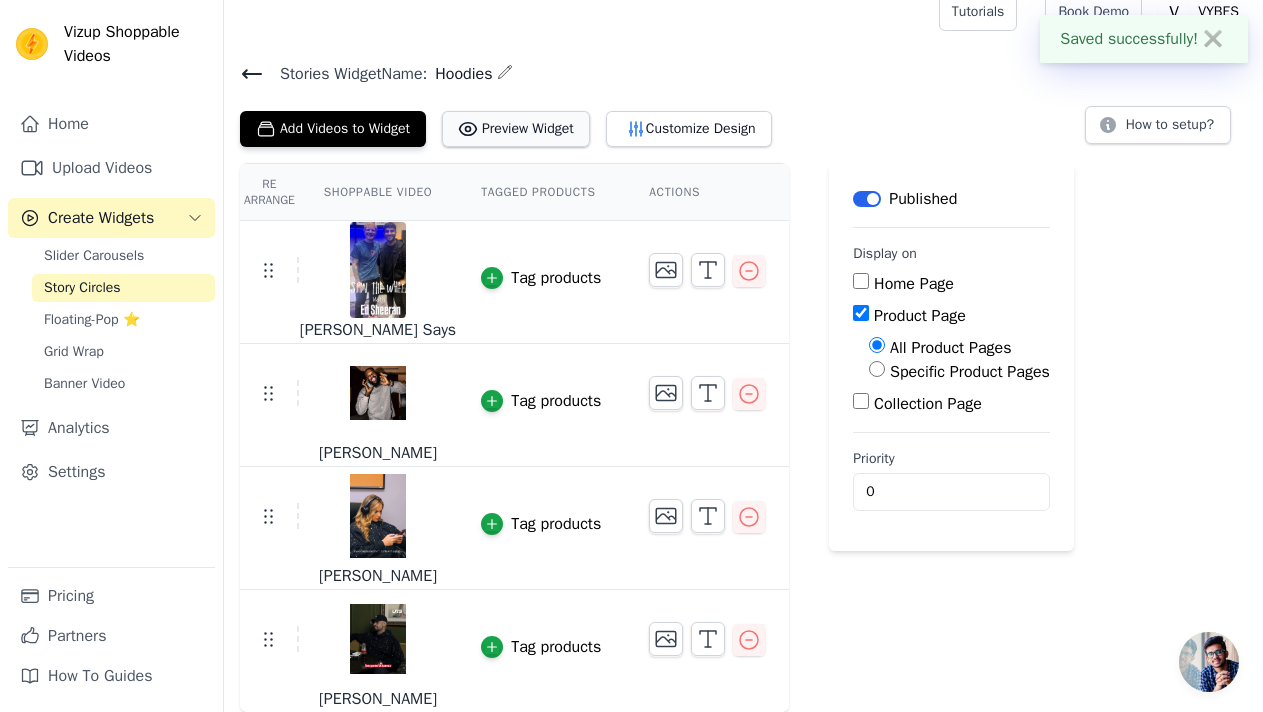click on "Preview Widget" at bounding box center [516, 129] 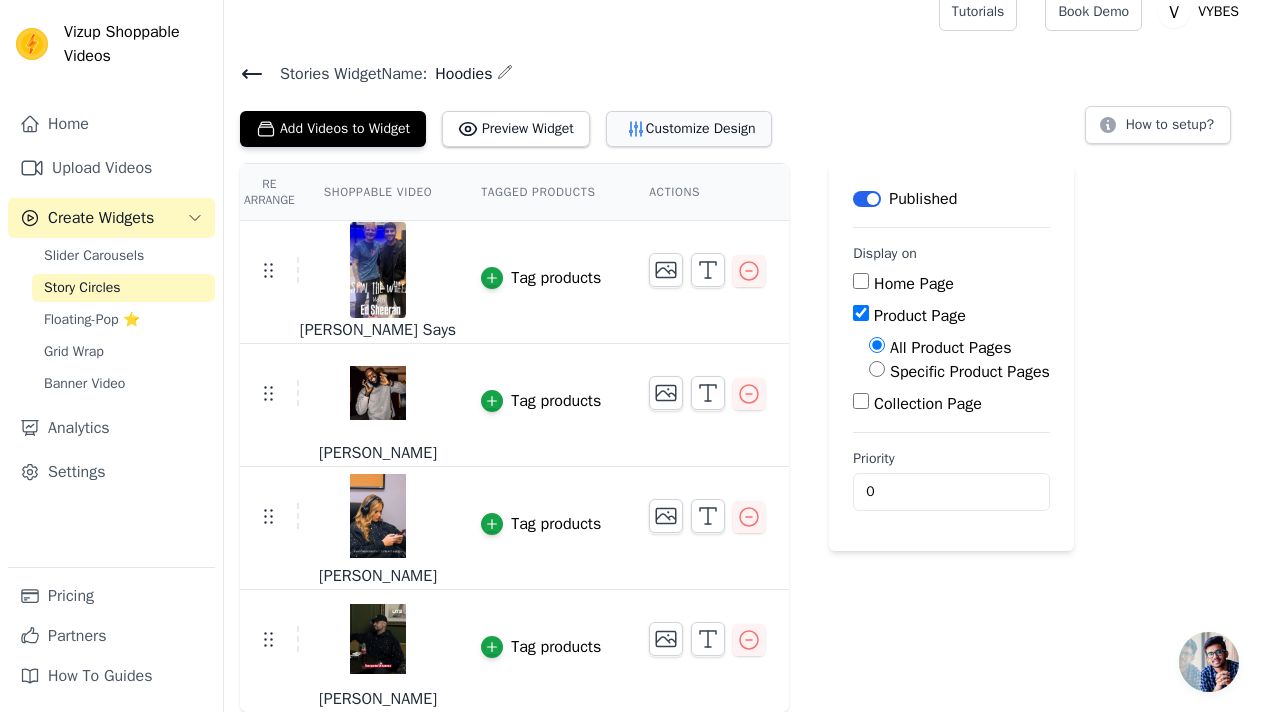 click on "Customize Design" at bounding box center (689, 129) 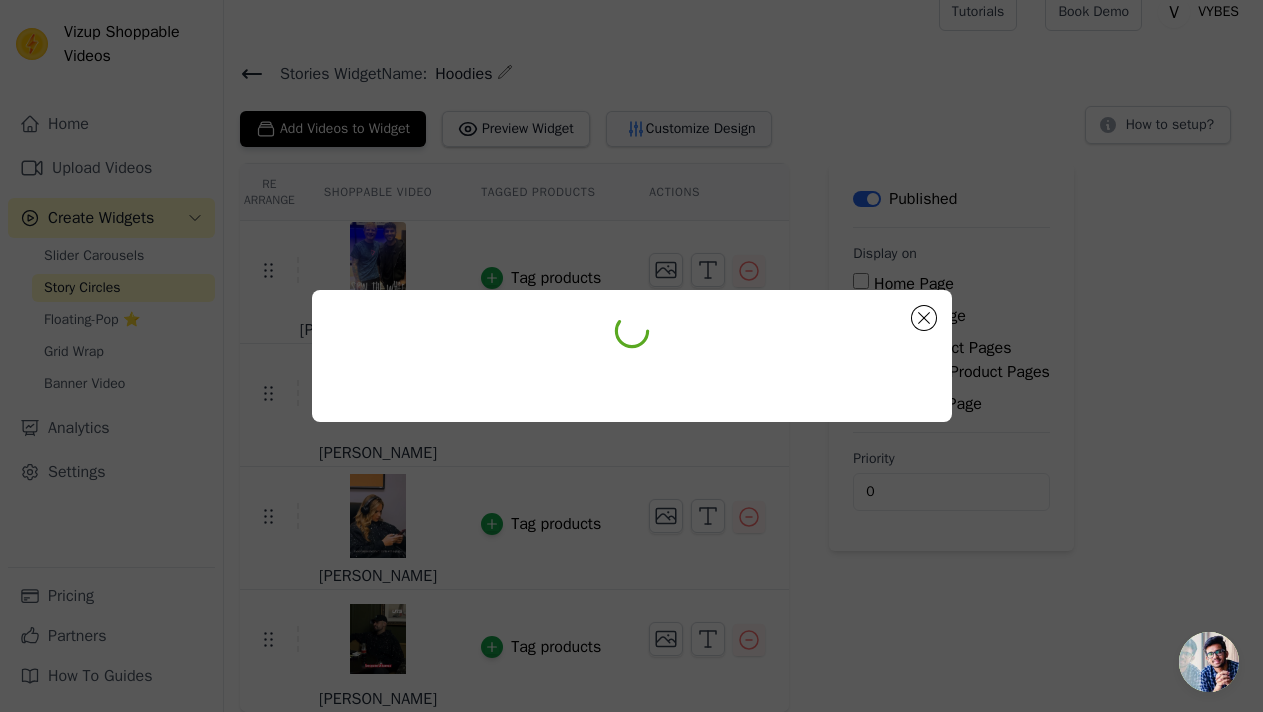 scroll, scrollTop: 0, scrollLeft: 0, axis: both 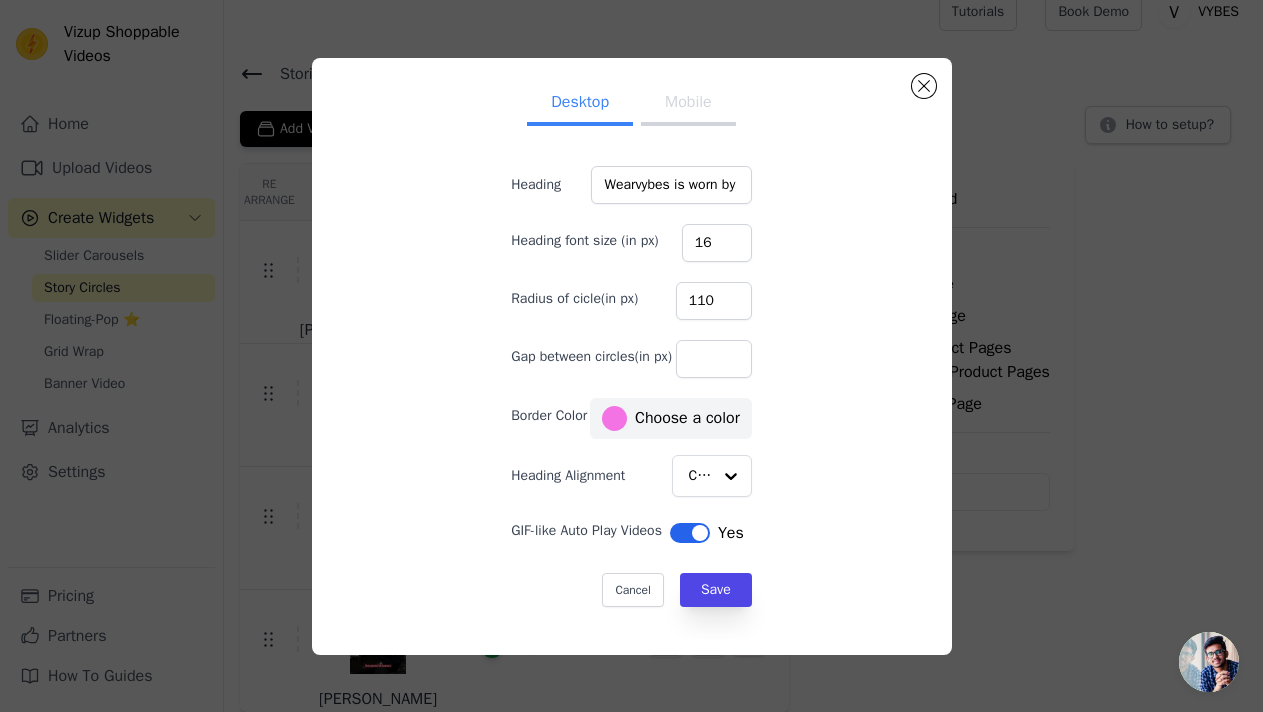 click on "Mobile" at bounding box center (688, 104) 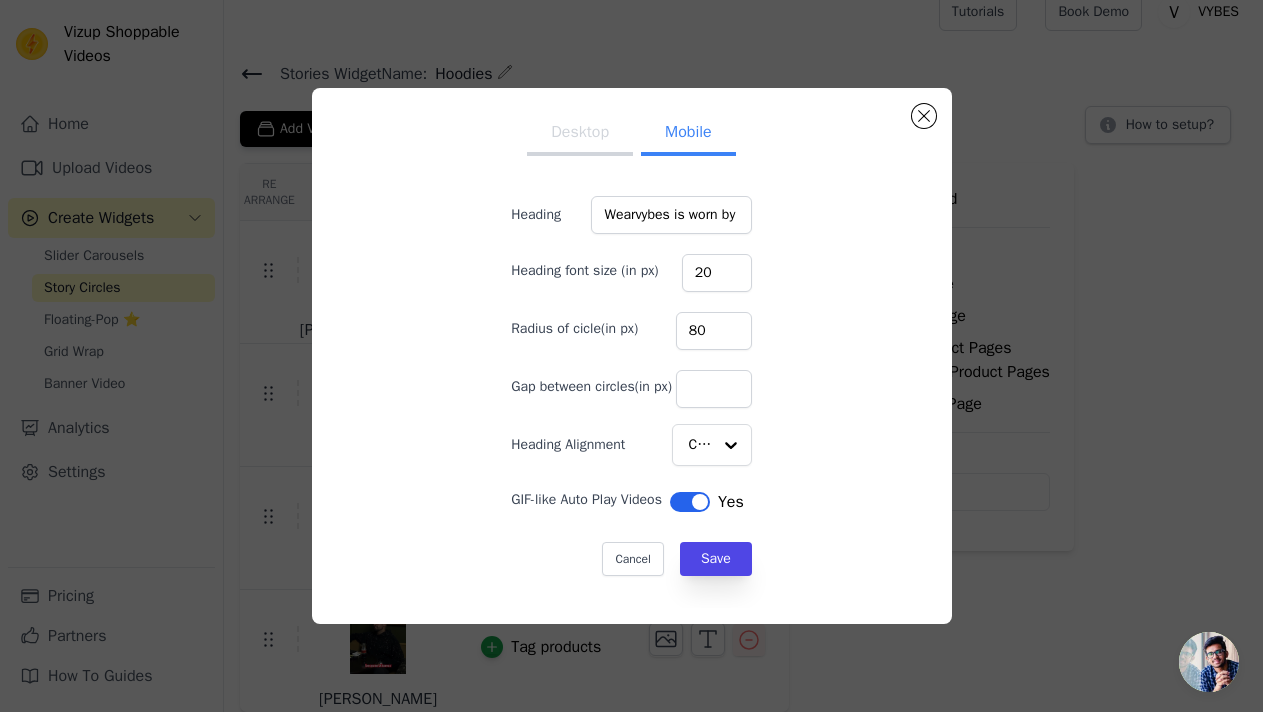 click on "Desktop" at bounding box center [580, 134] 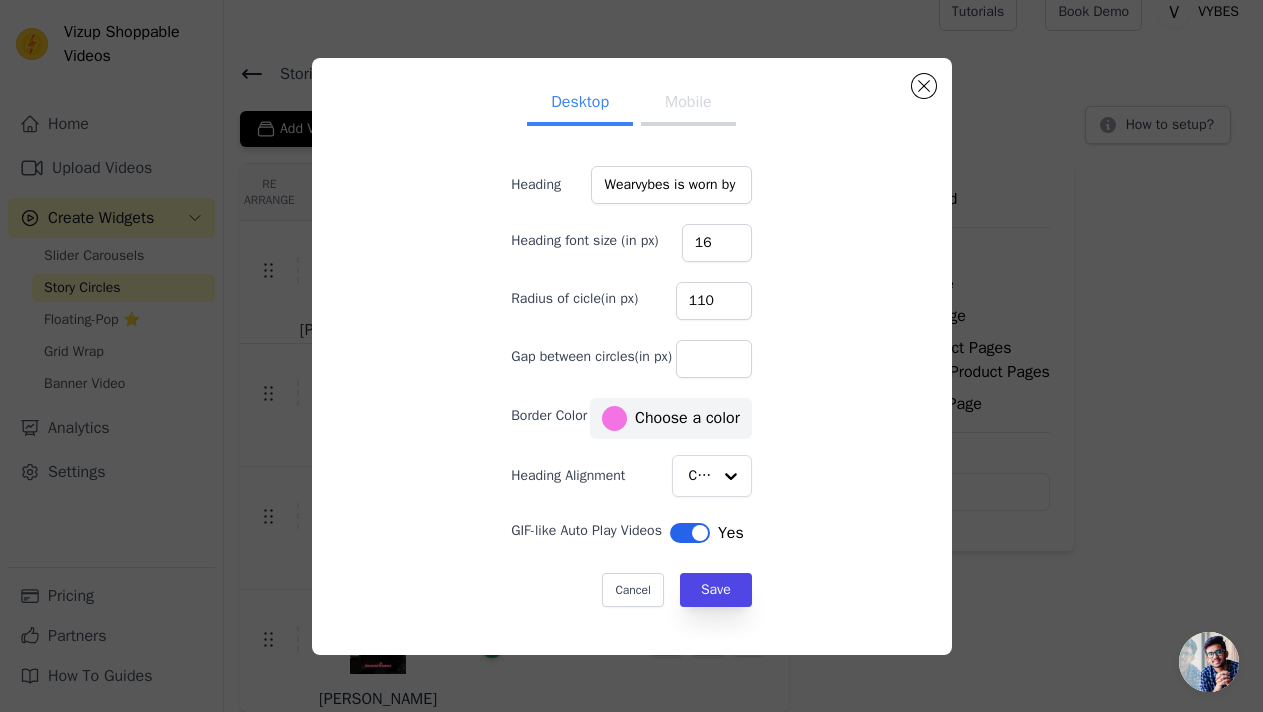 click on "Mobile" at bounding box center (688, 104) 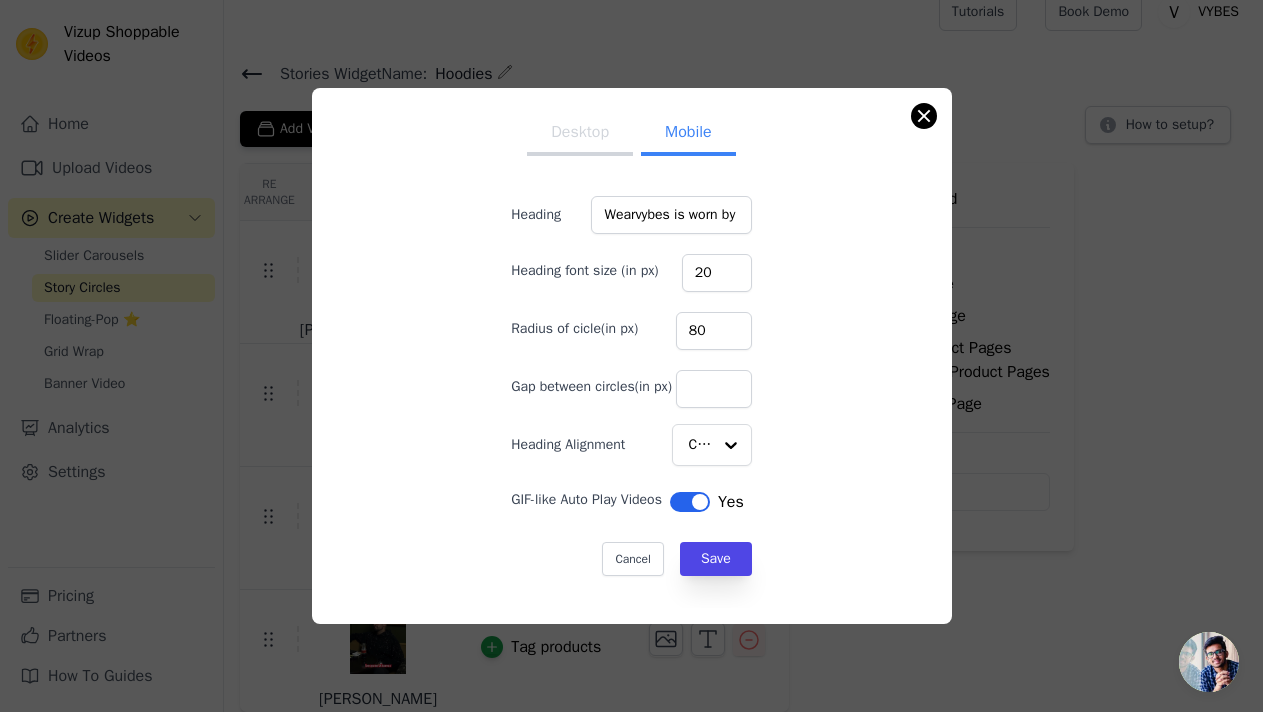 click at bounding box center (924, 116) 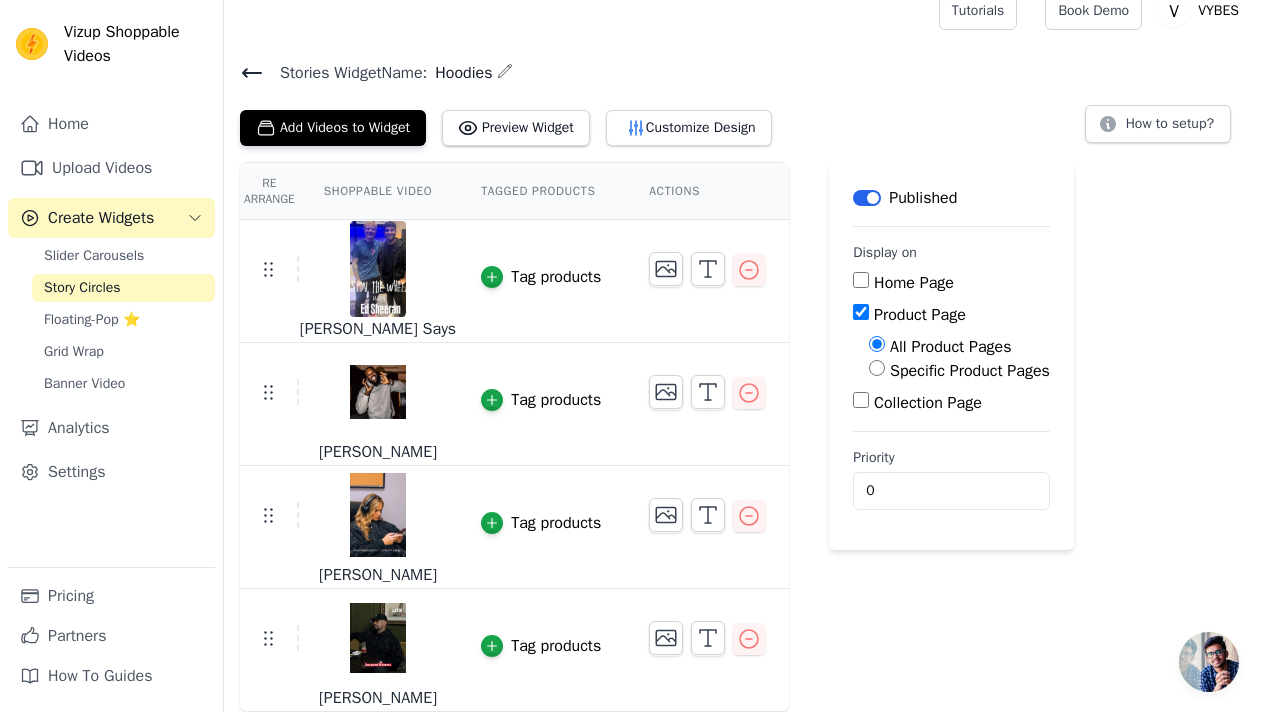 scroll, scrollTop: 20, scrollLeft: 0, axis: vertical 